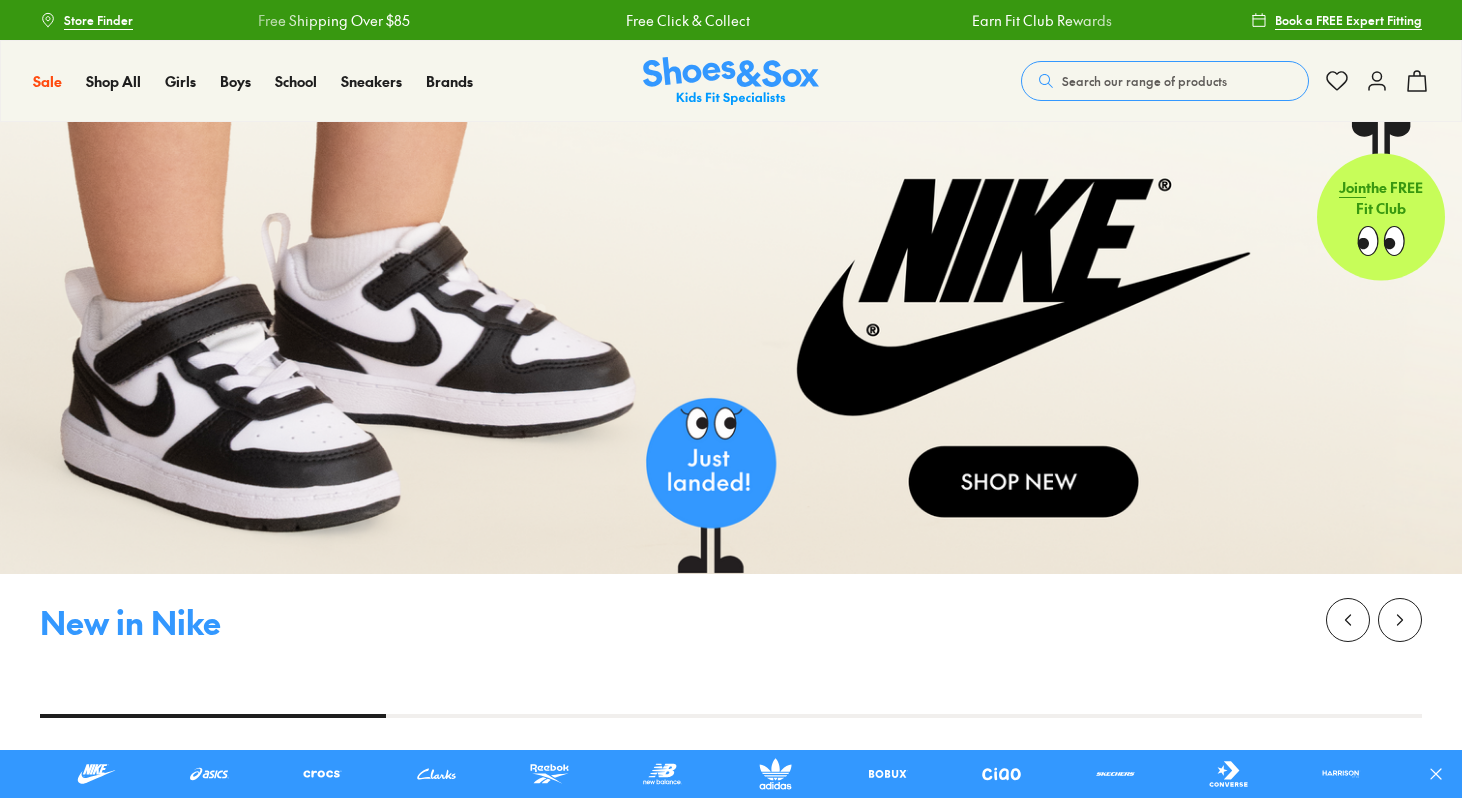 scroll, scrollTop: 0, scrollLeft: 0, axis: both 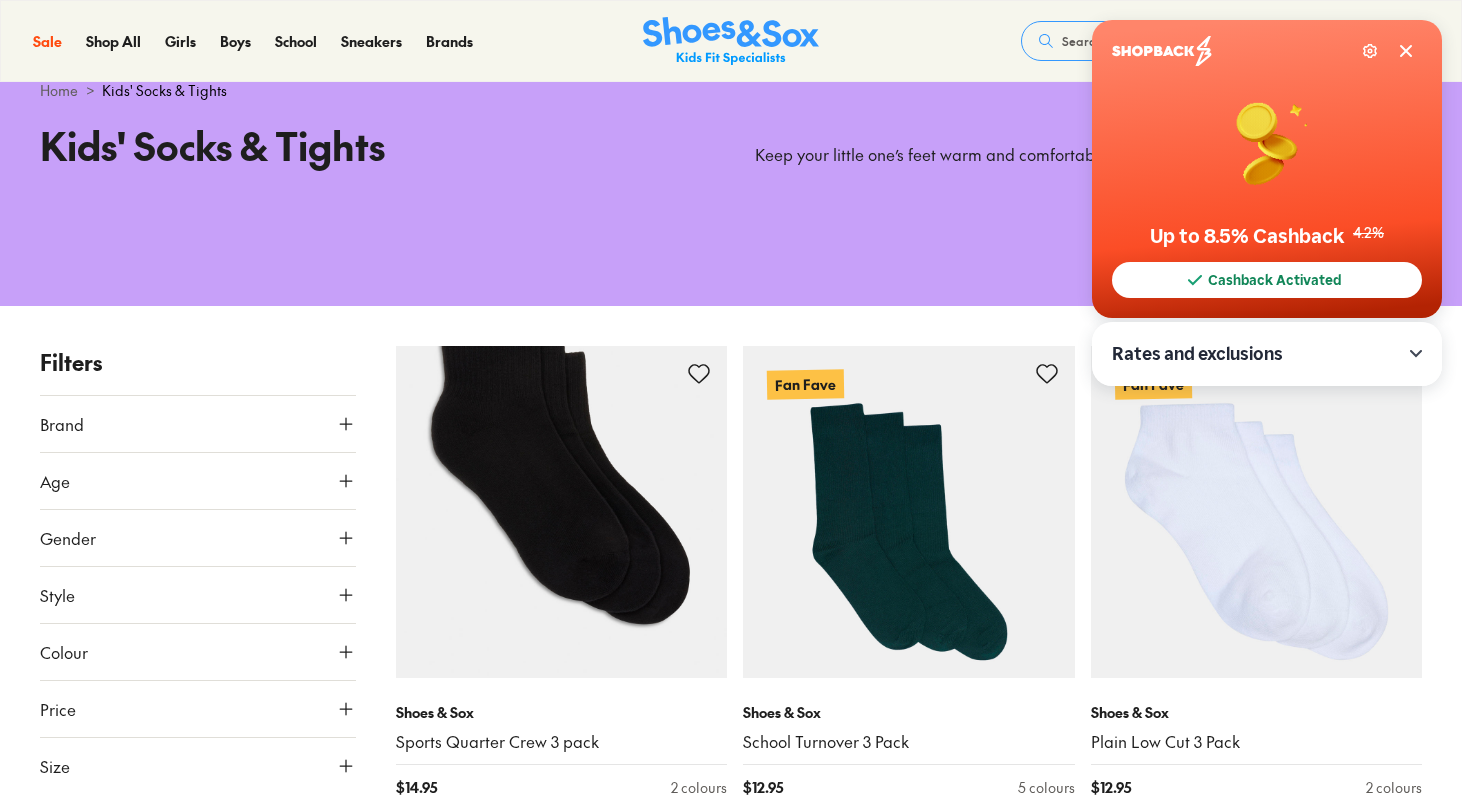 click 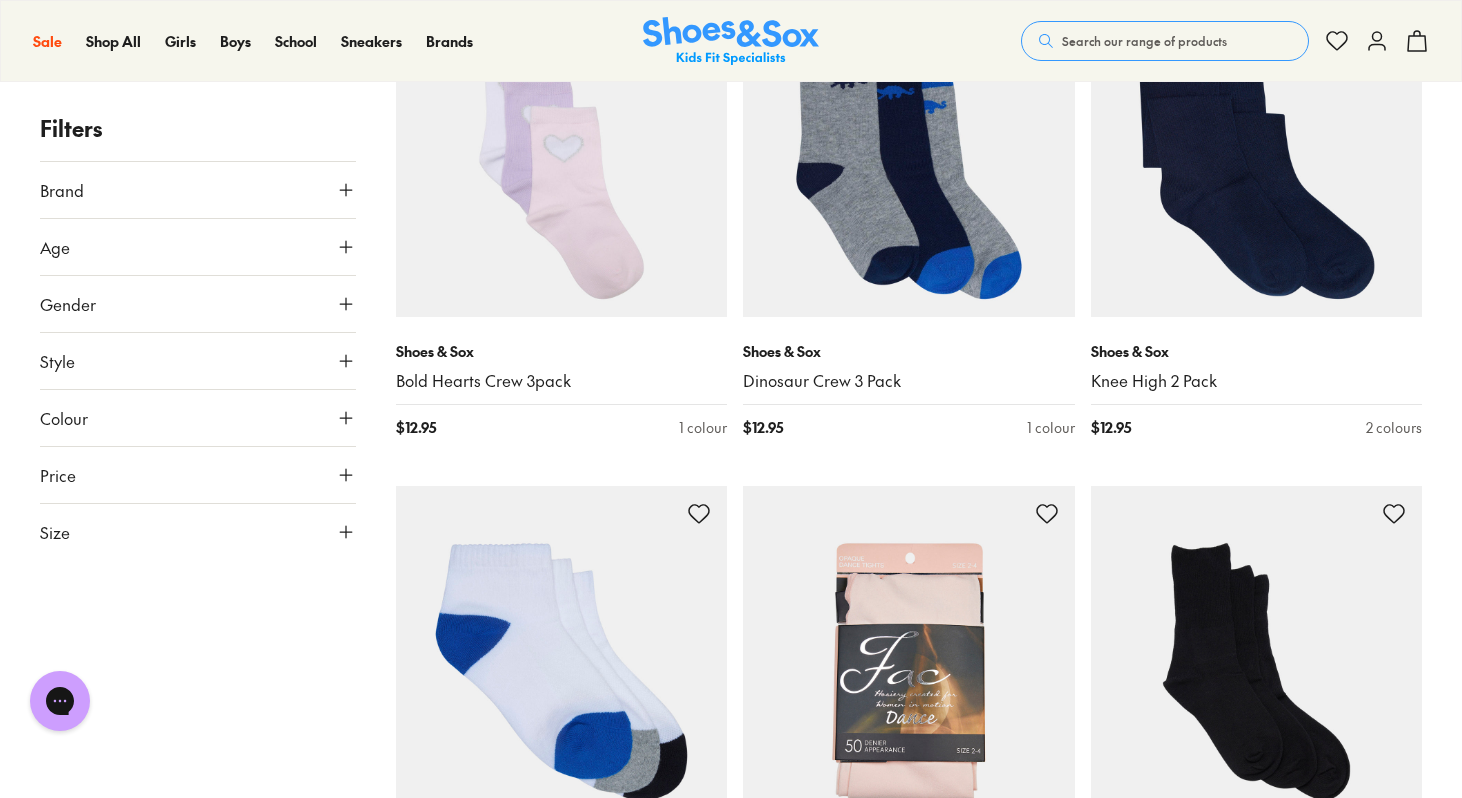 scroll, scrollTop: 2434, scrollLeft: 0, axis: vertical 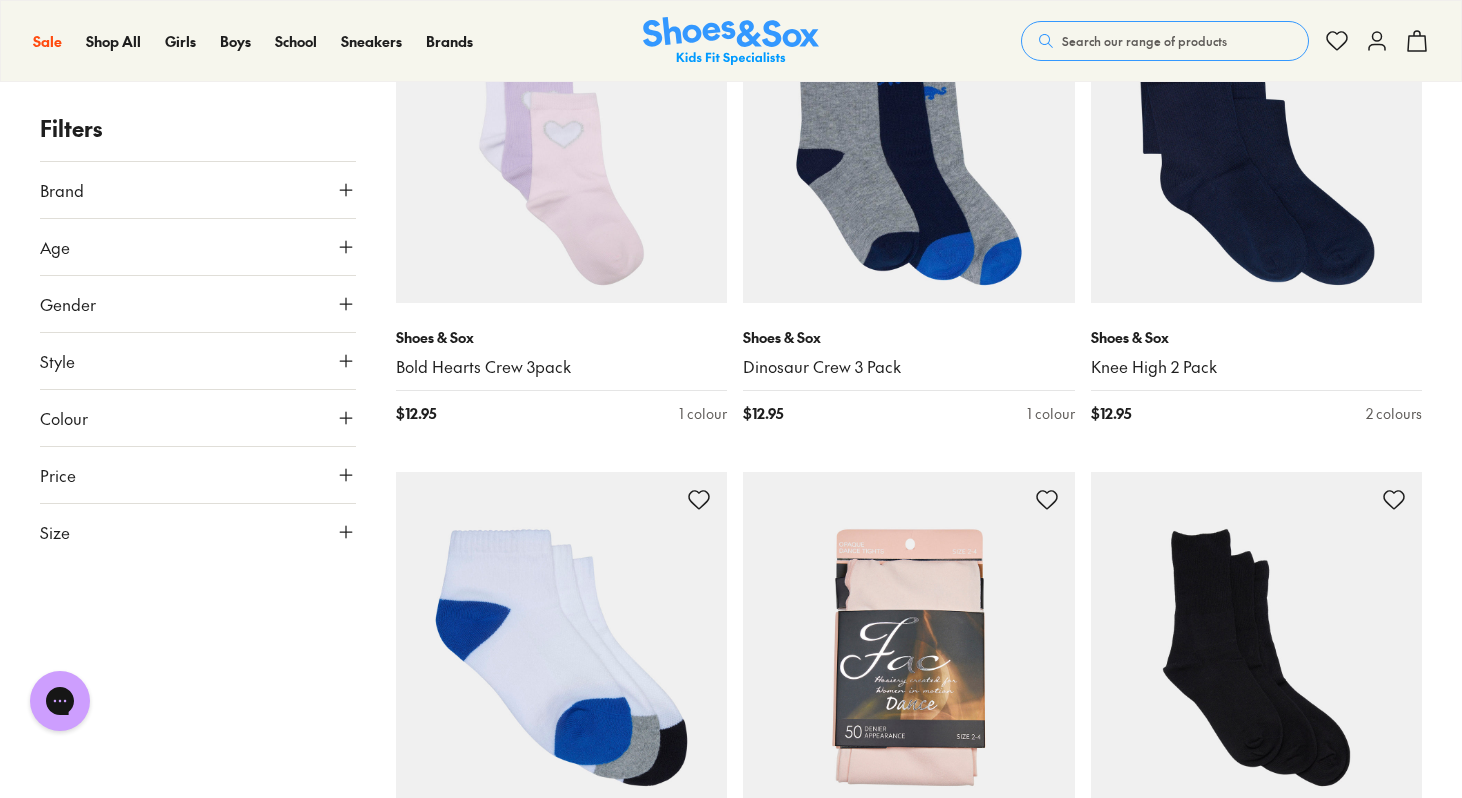 click 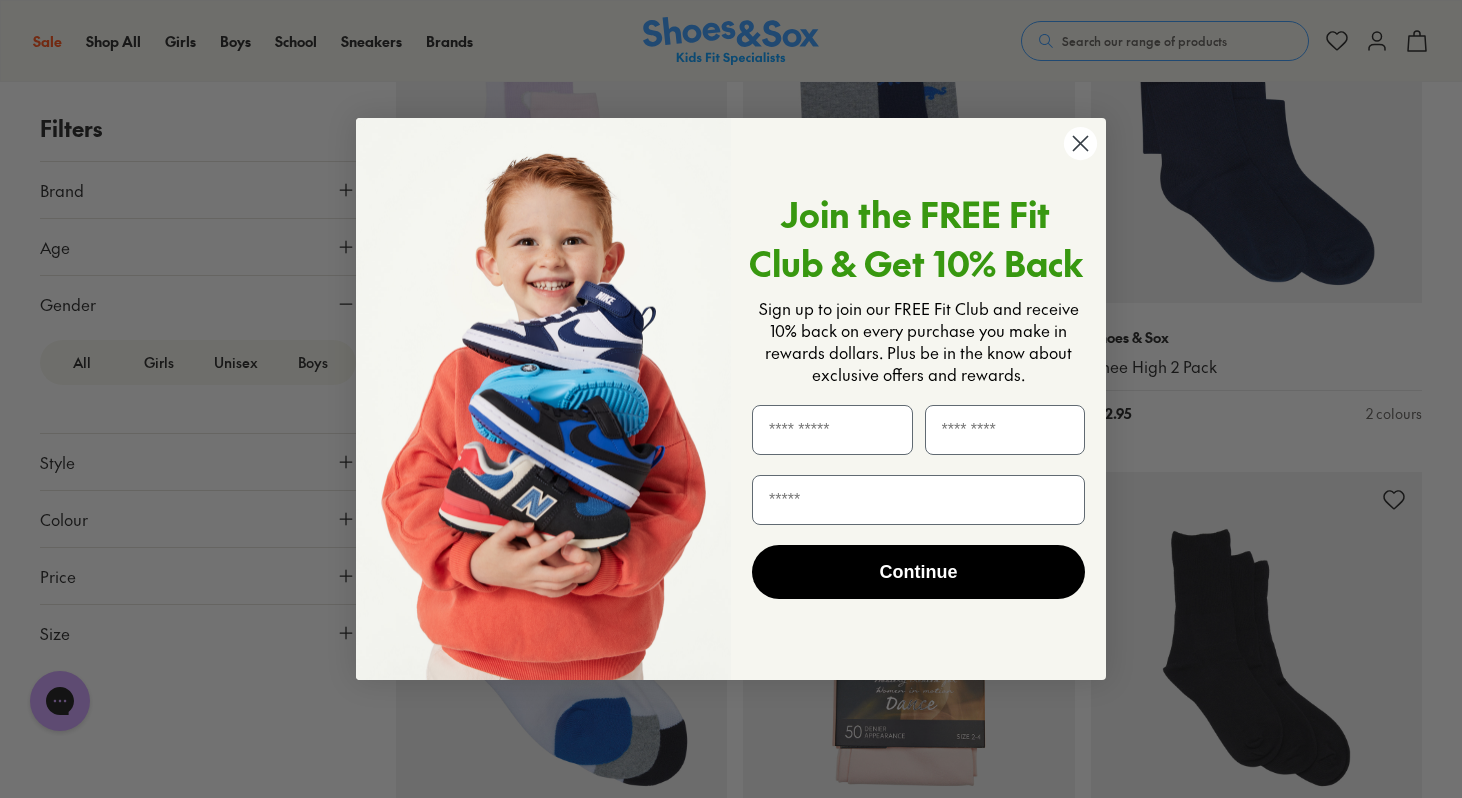 click on "Skip to Main Content
Store Finder
Free Shipping Over $85
Free Click & Collect
Earn Fit Club Rewards
Free Shipping Over $85
Free Click & Collect
Earn Fit Club Rewards
Book a FREE Expert Fitting
Sale
Sale
Shop All
Up to 40% Off Sale
School on Sale
$5 Toys" at bounding box center [731, 1154] 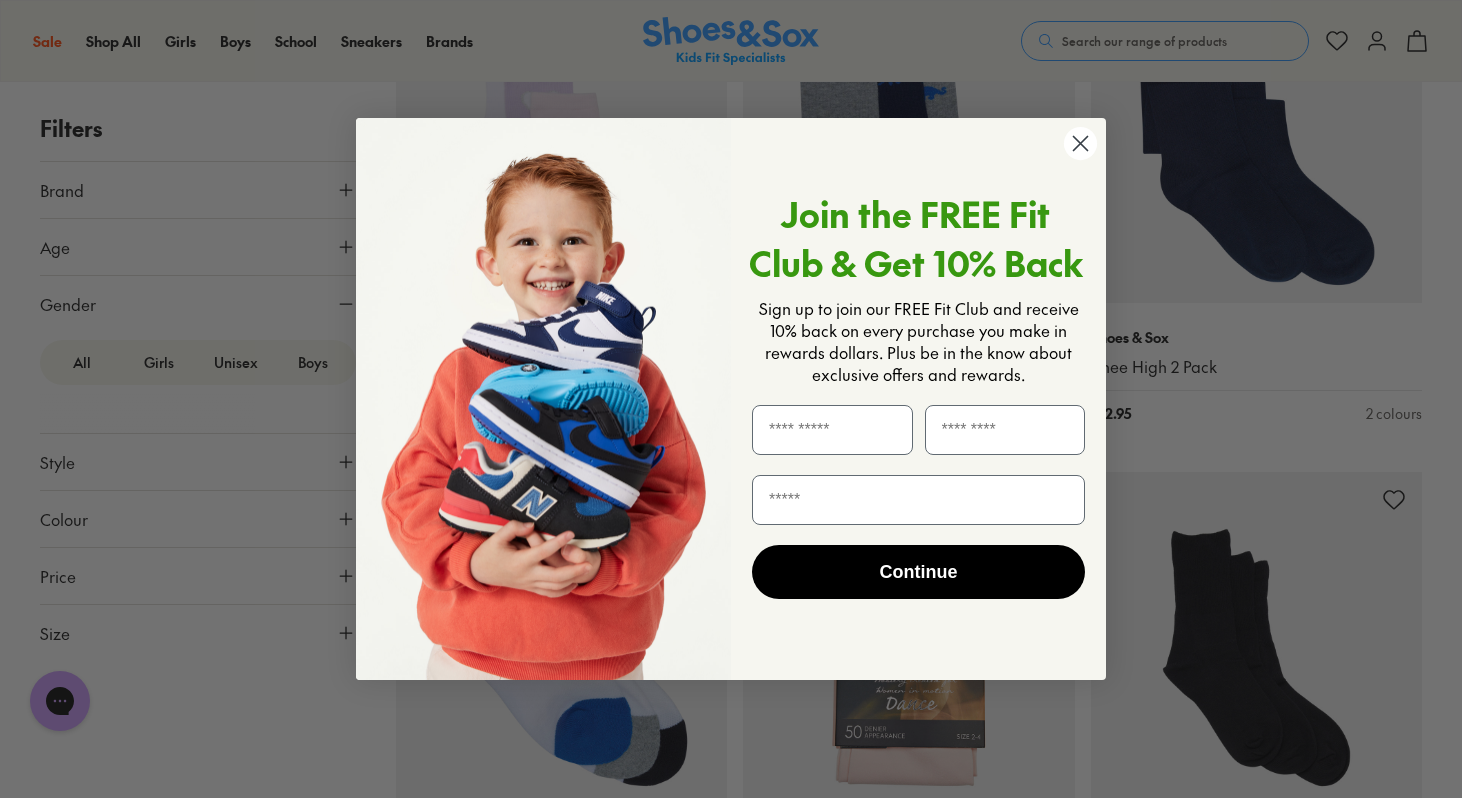 click 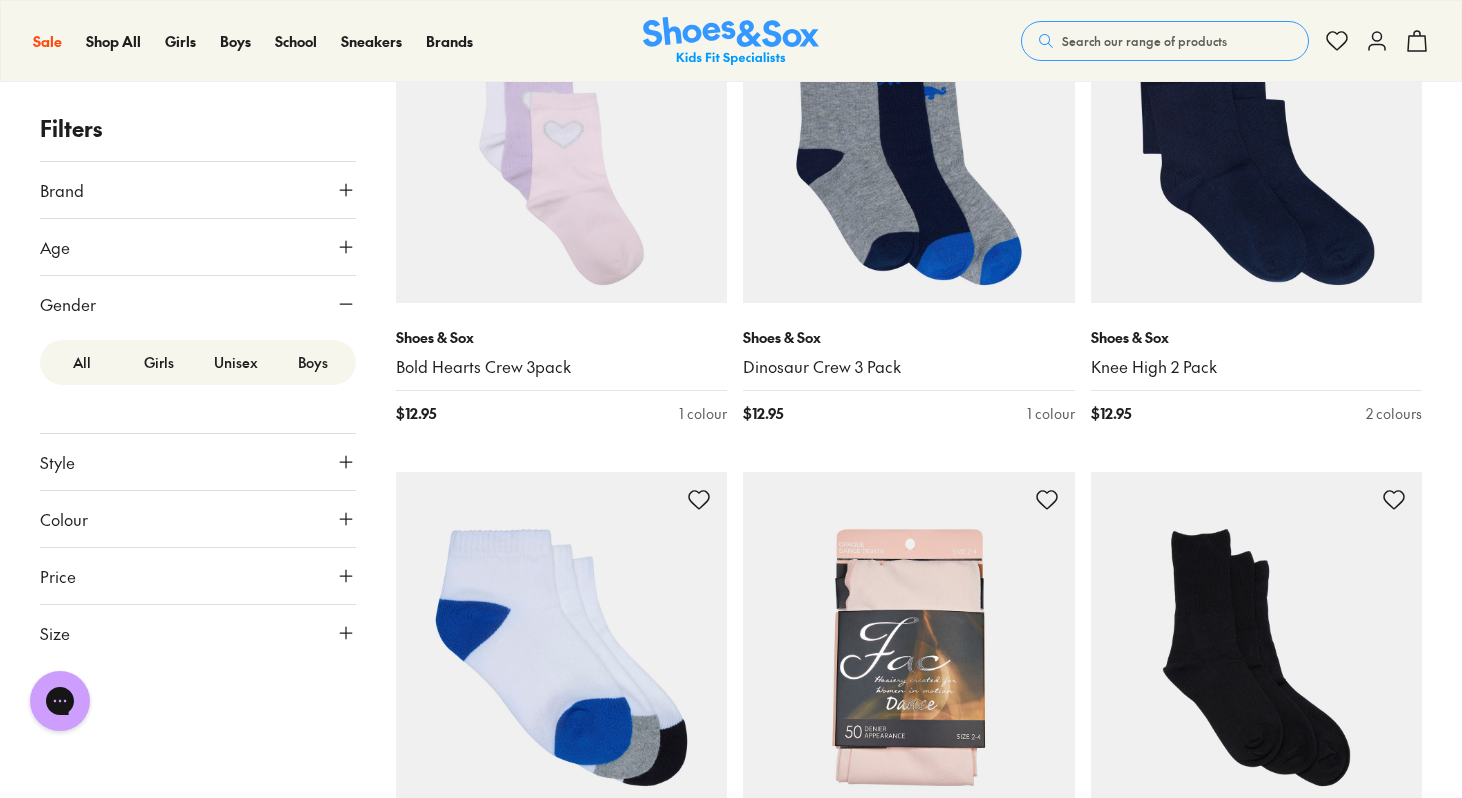 click on "Boys" at bounding box center (313, 362) 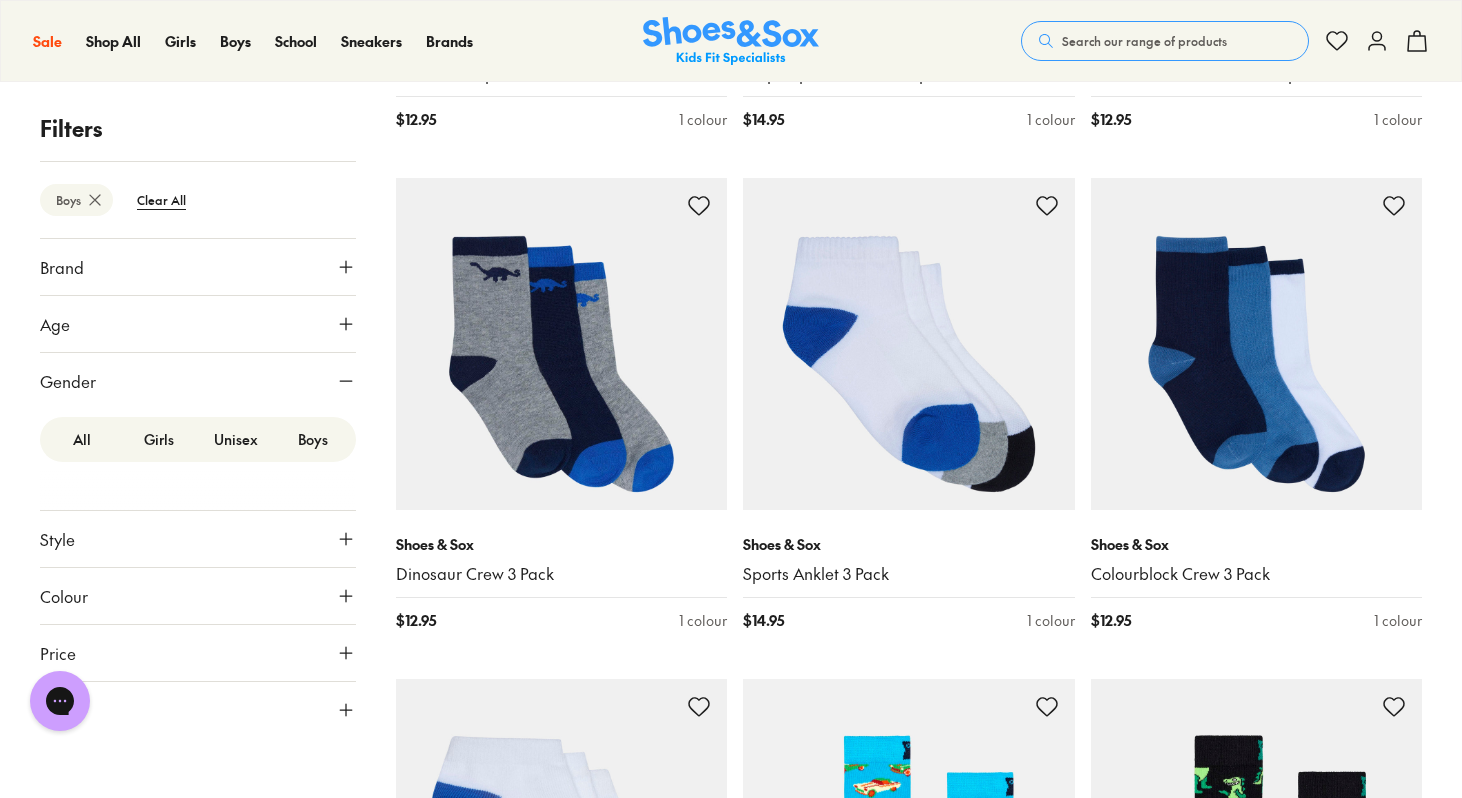 scroll, scrollTop: 725, scrollLeft: 0, axis: vertical 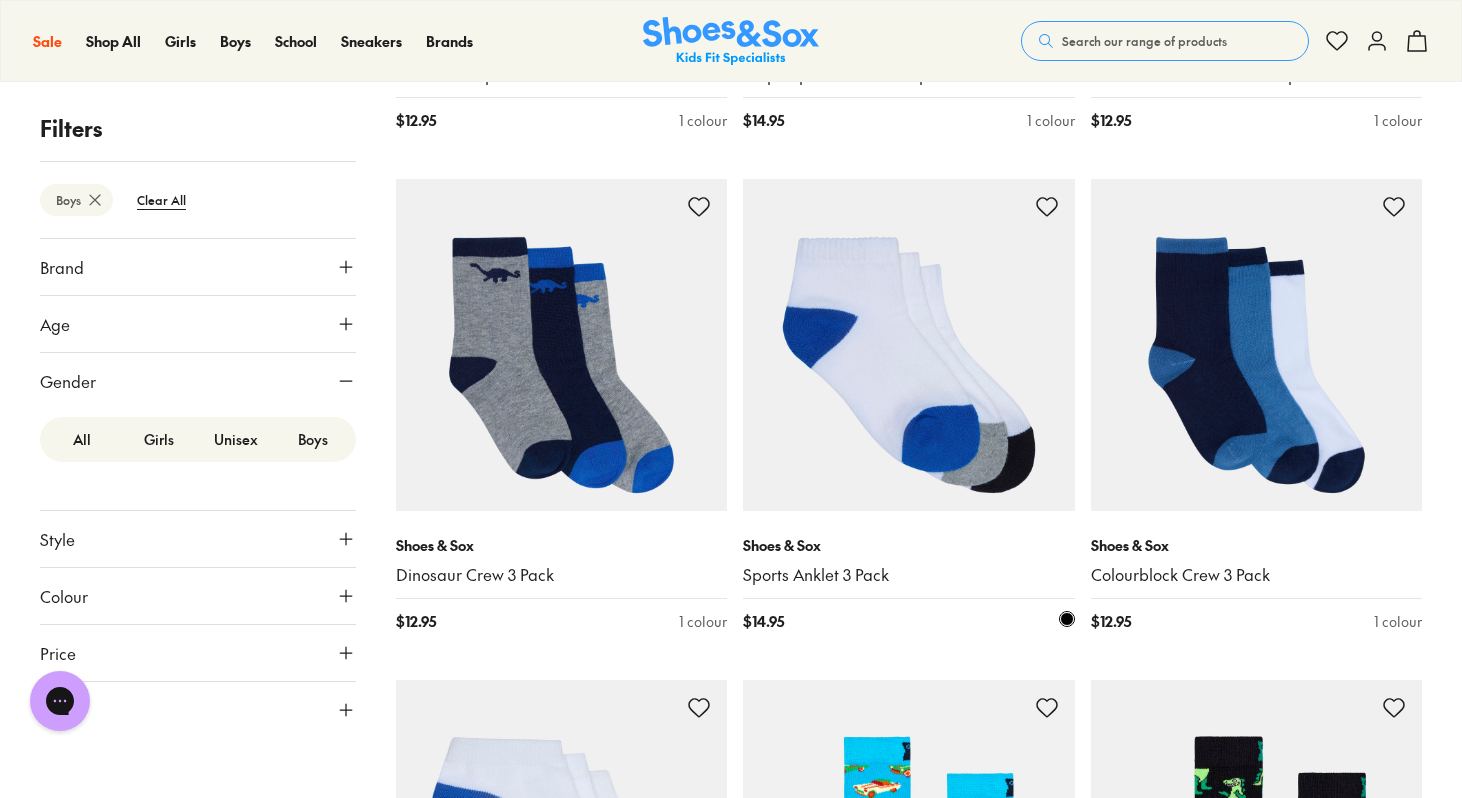 click at bounding box center (909, 345) 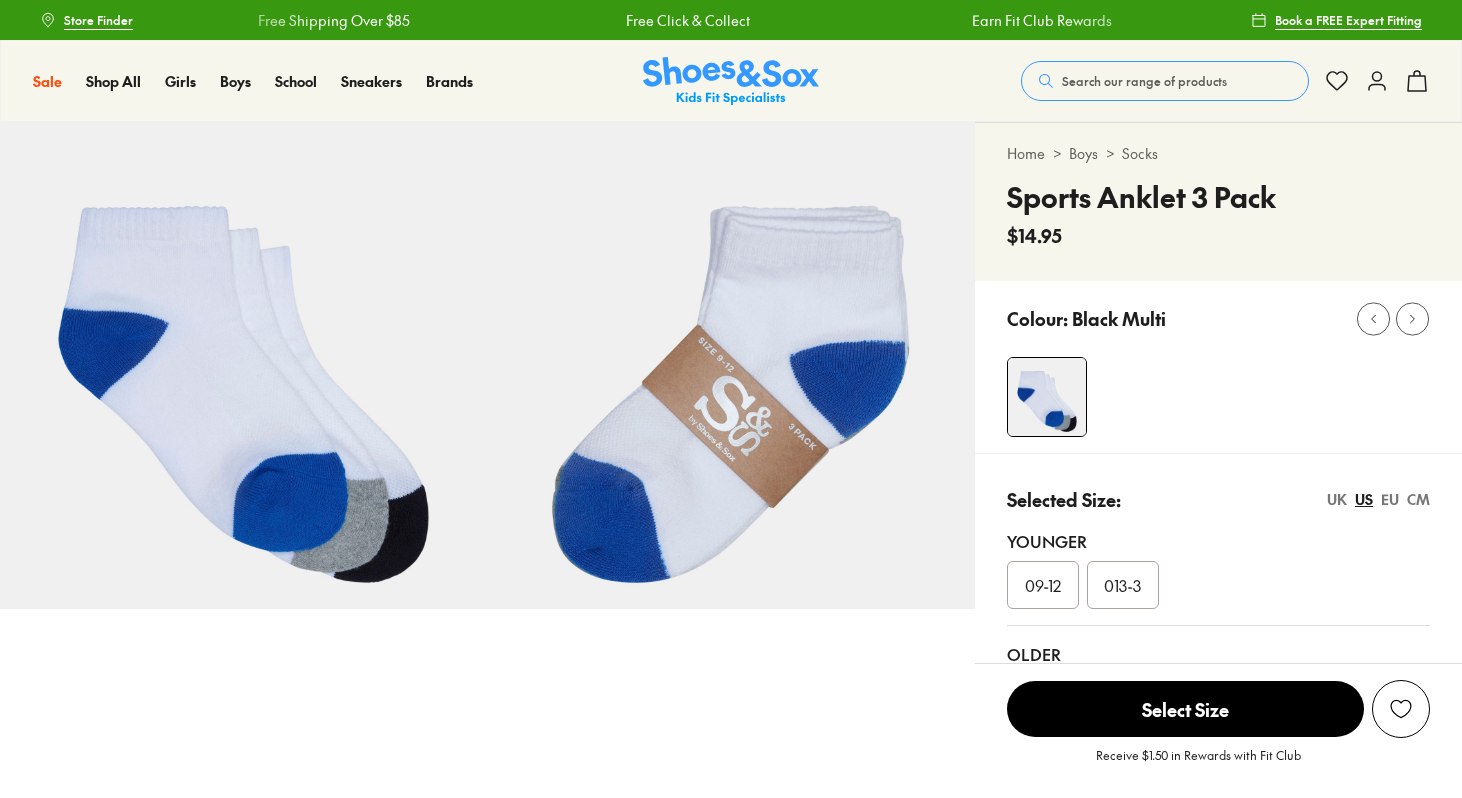 scroll, scrollTop: 0, scrollLeft: 0, axis: both 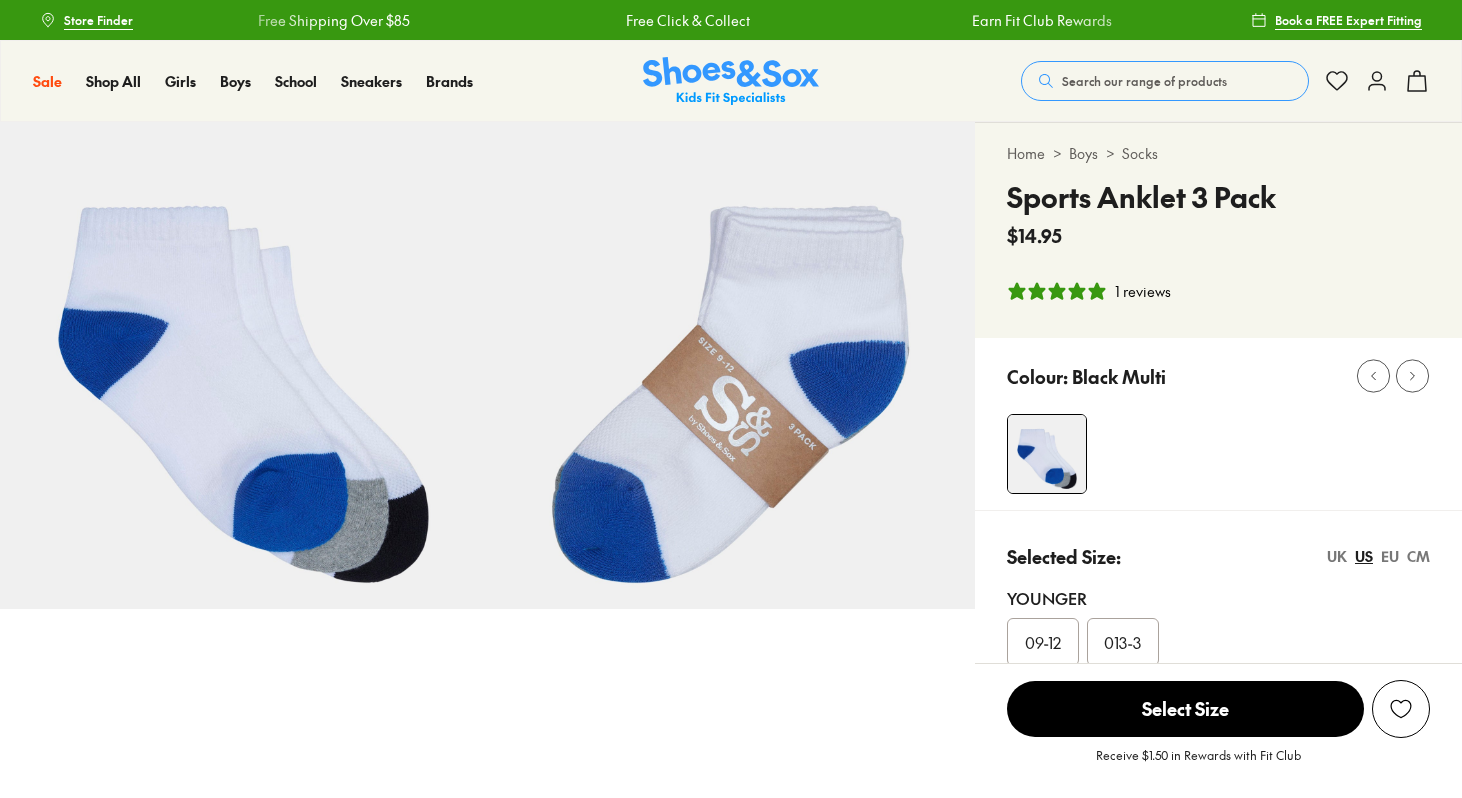 select on "*" 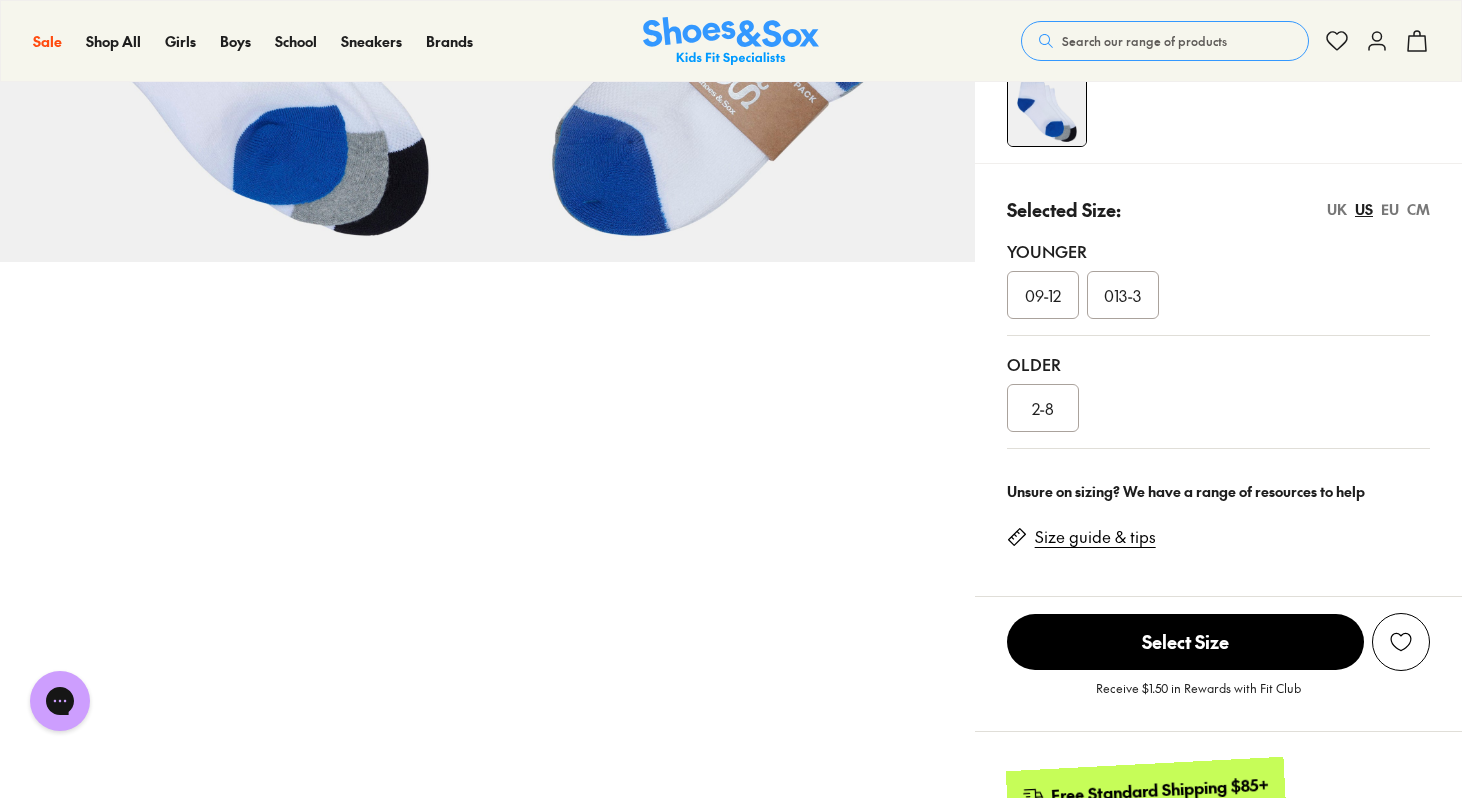 scroll, scrollTop: 0, scrollLeft: 0, axis: both 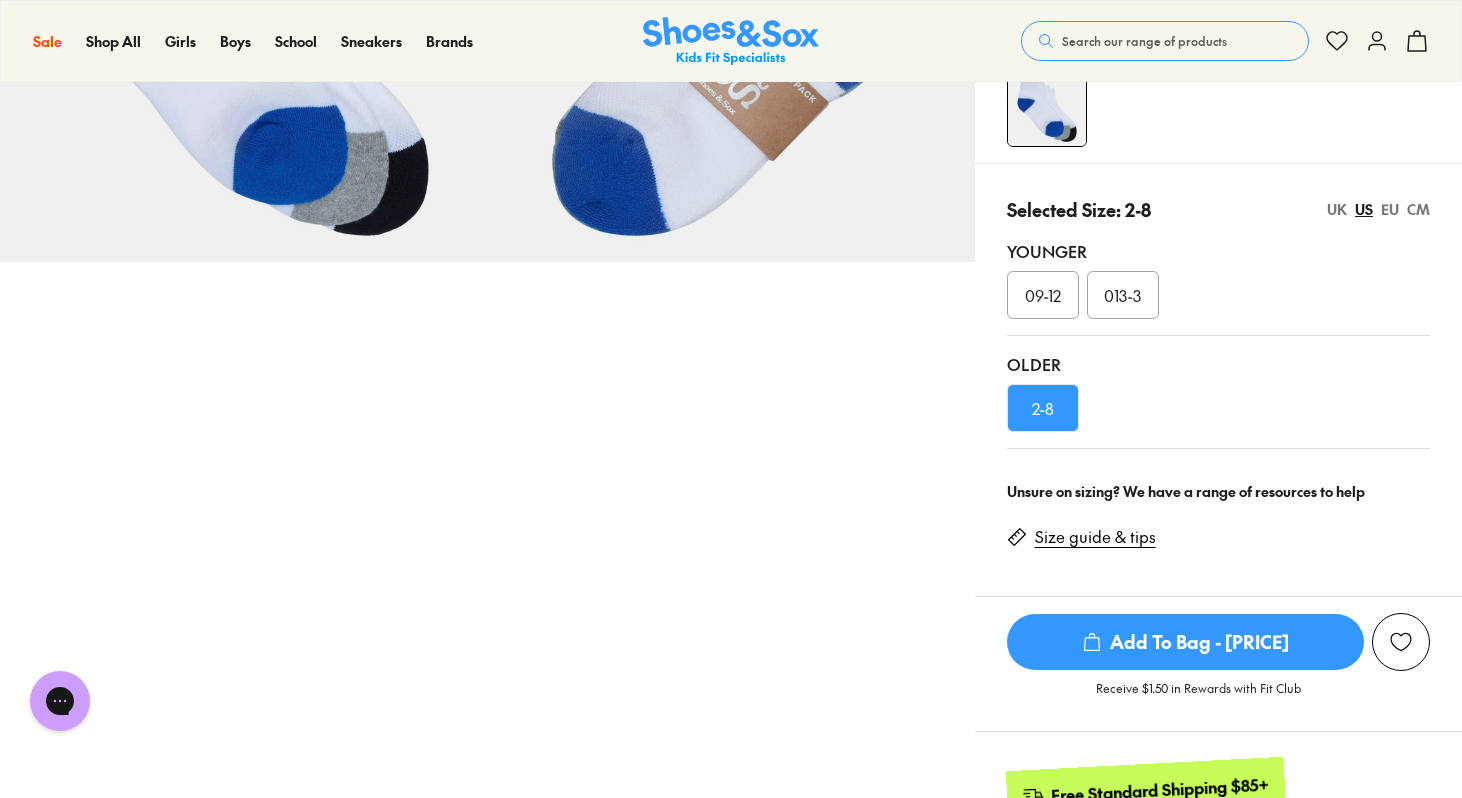 click on "UK" at bounding box center (1337, 209) 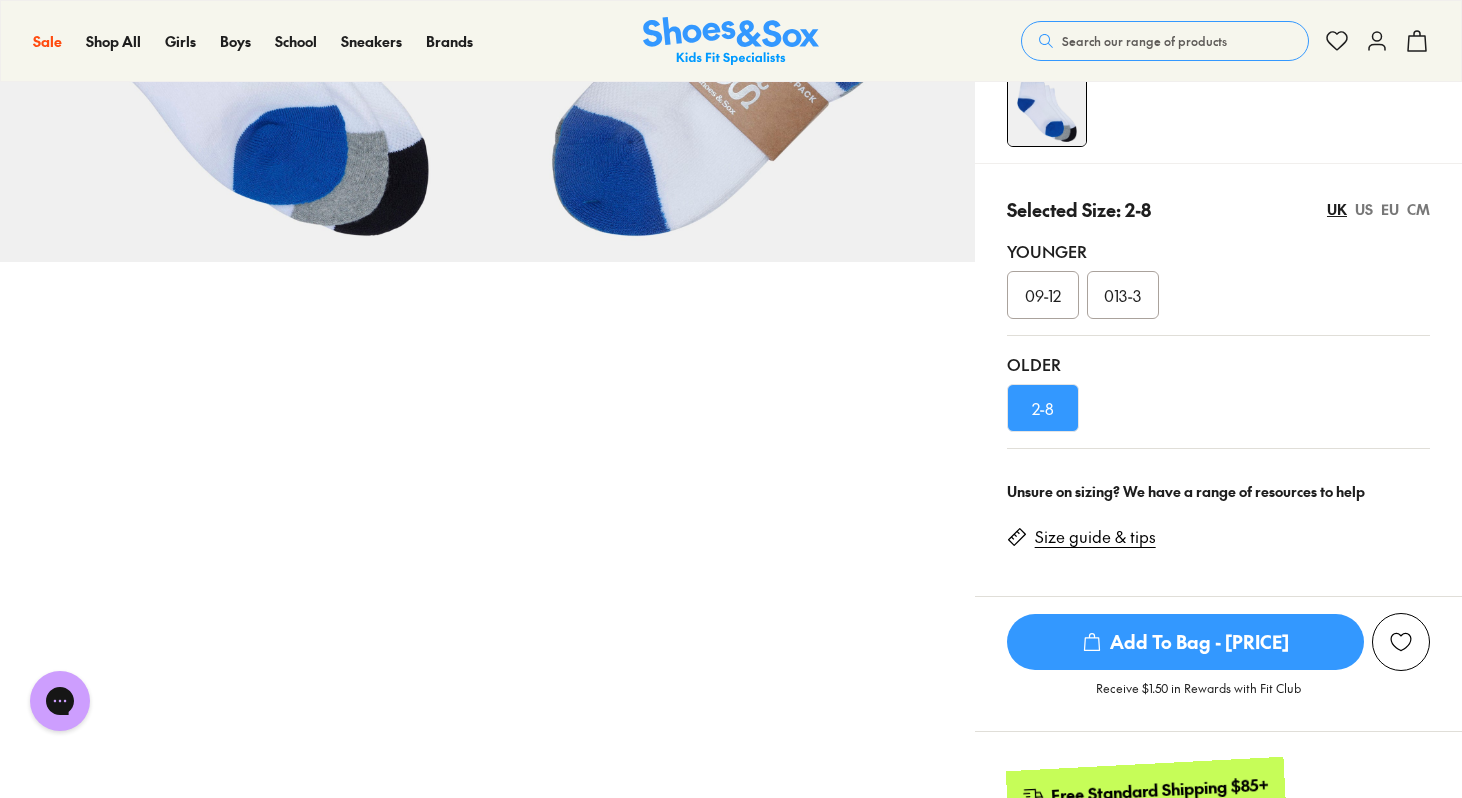 click on "Size guide & tips" at bounding box center [1095, 537] 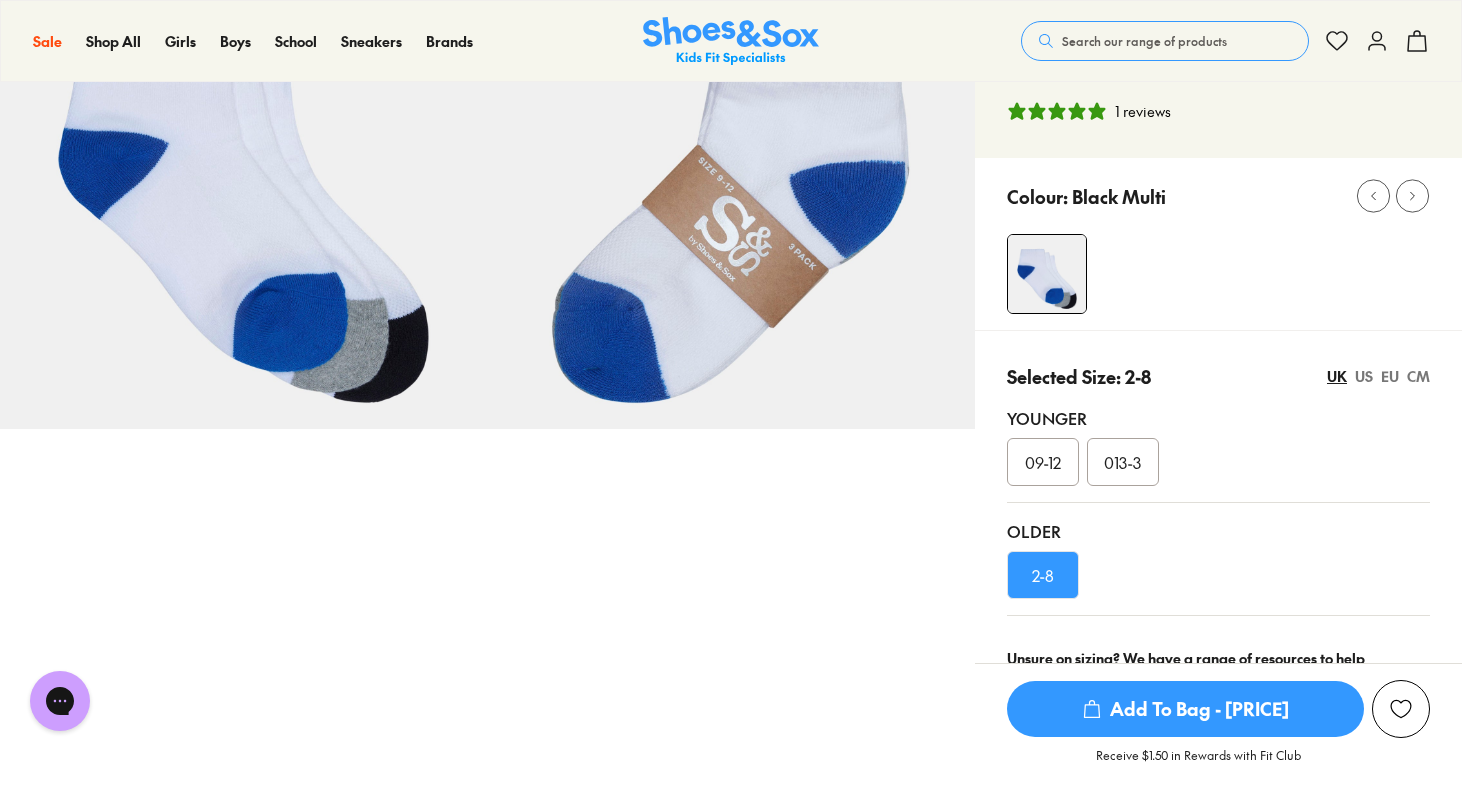 scroll, scrollTop: 205, scrollLeft: 0, axis: vertical 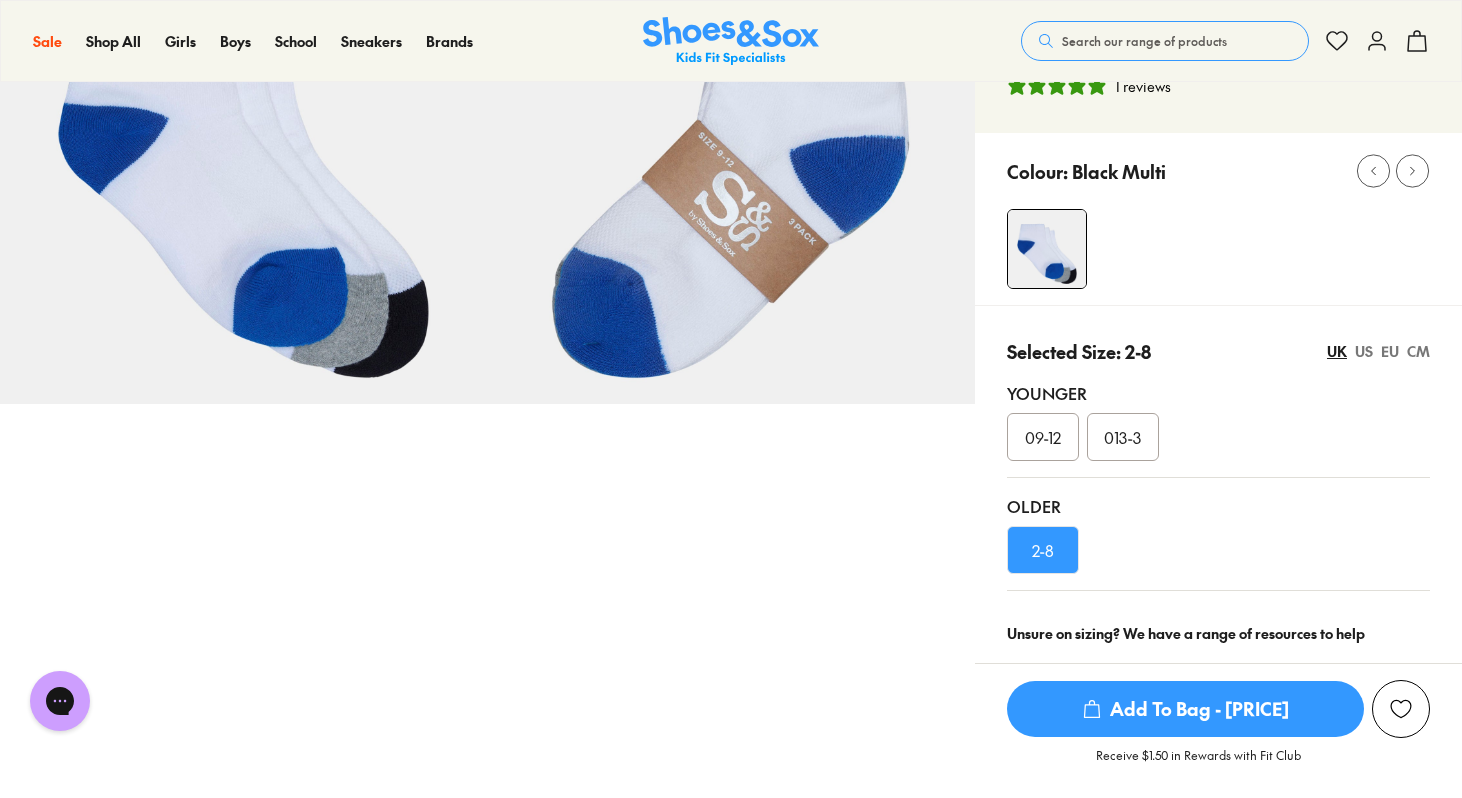 click on "EU" at bounding box center (1390, 351) 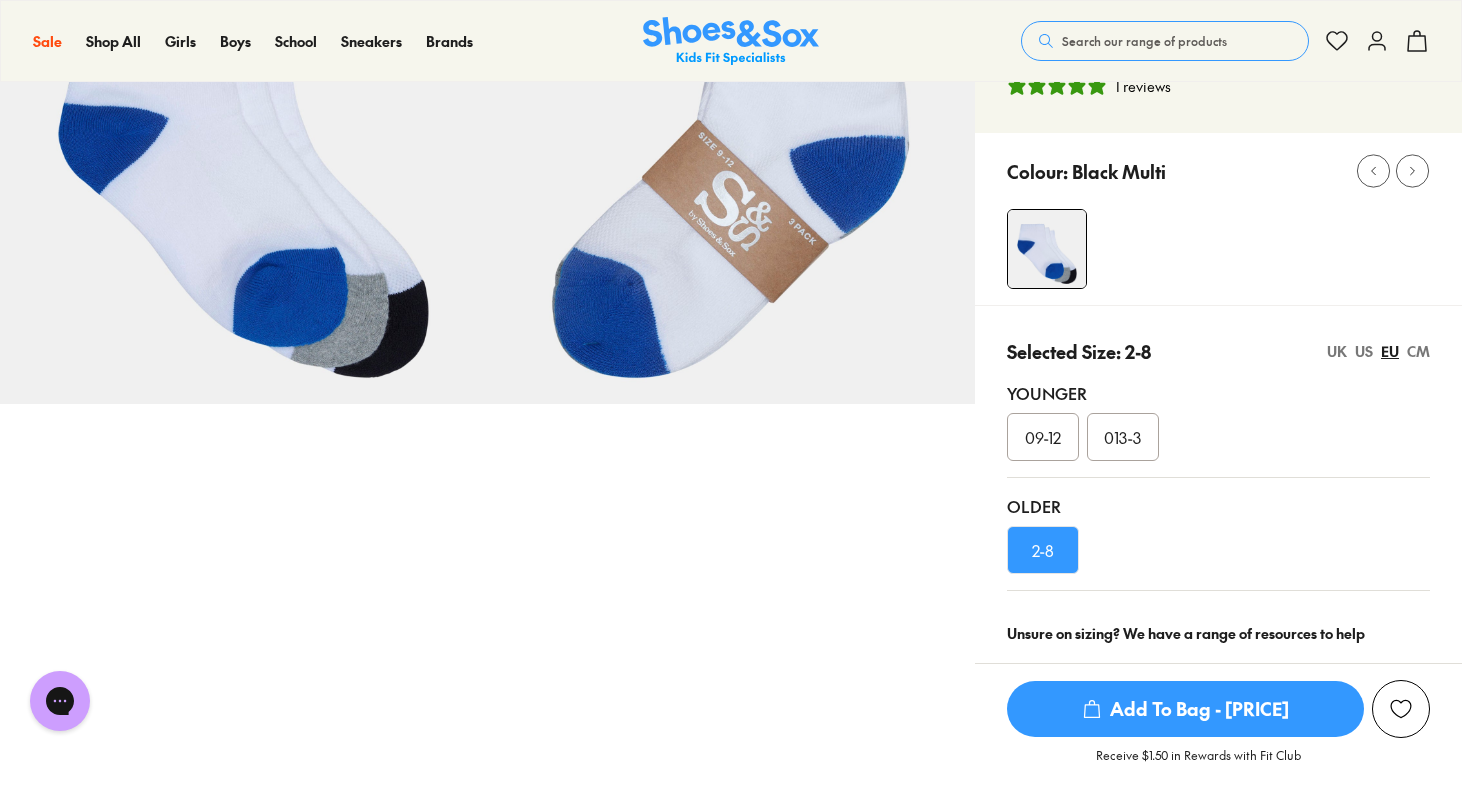 click on "EU" at bounding box center [1390, 351] 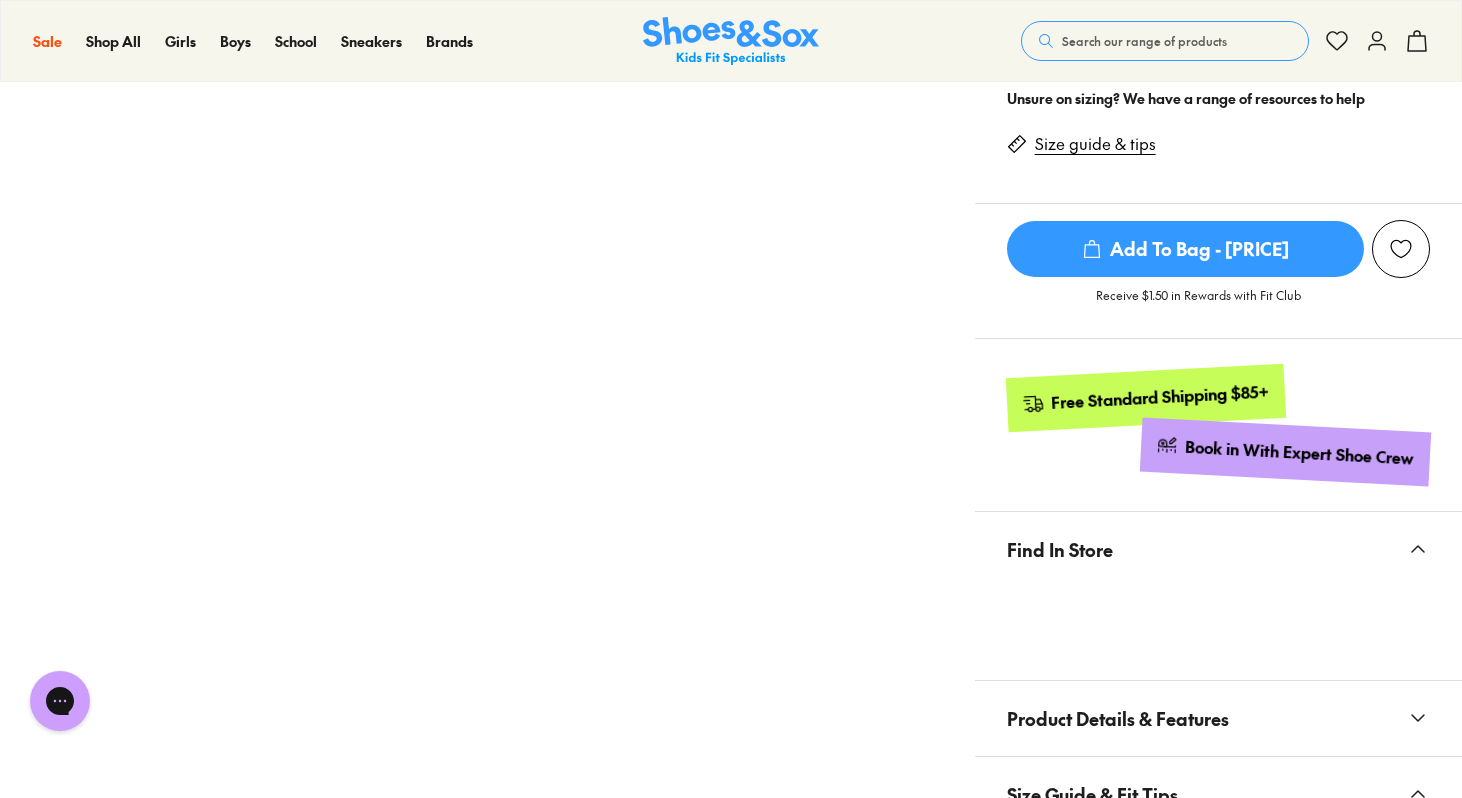 scroll, scrollTop: 0, scrollLeft: 0, axis: both 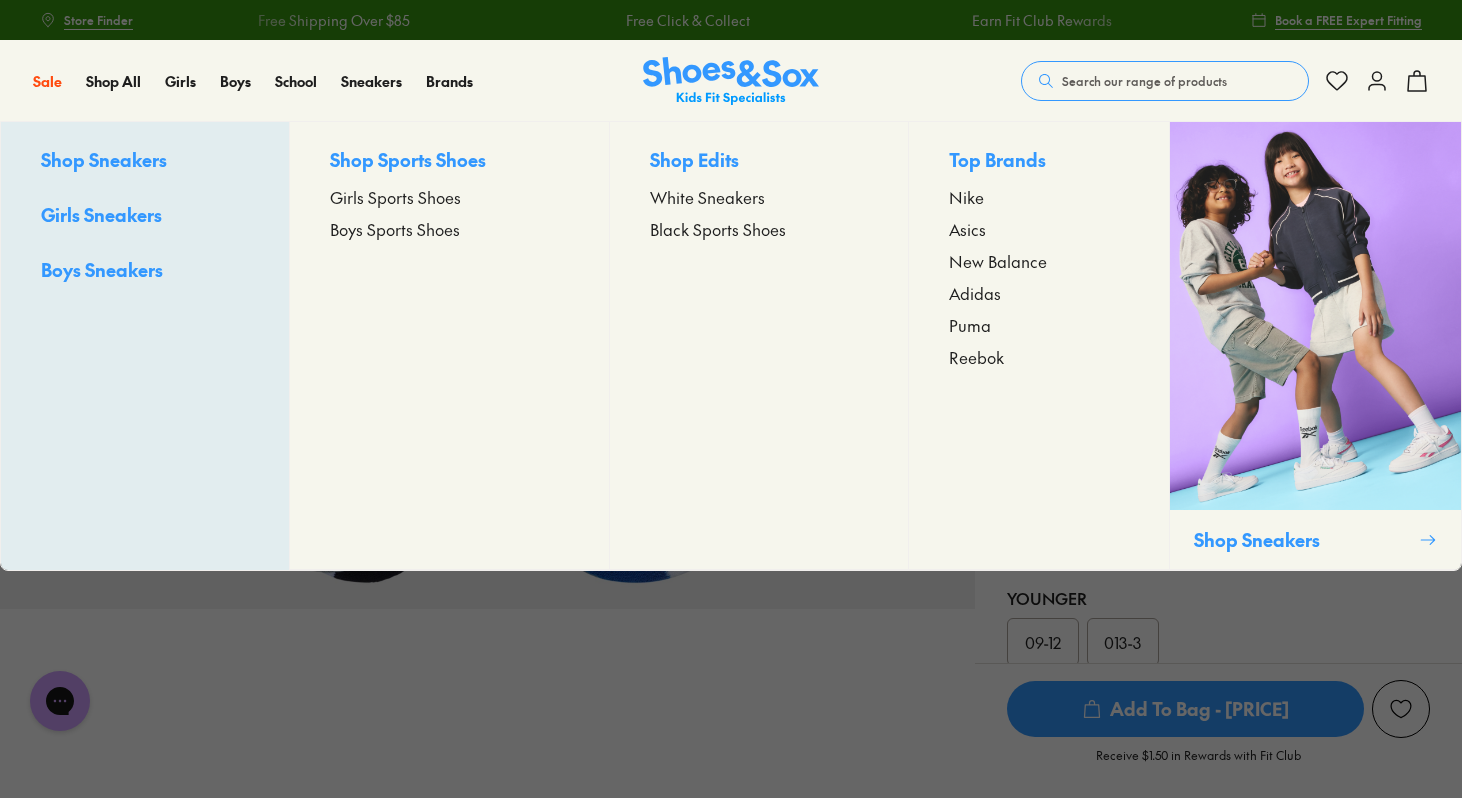 click on "Boys Sports Shoes" at bounding box center [395, 229] 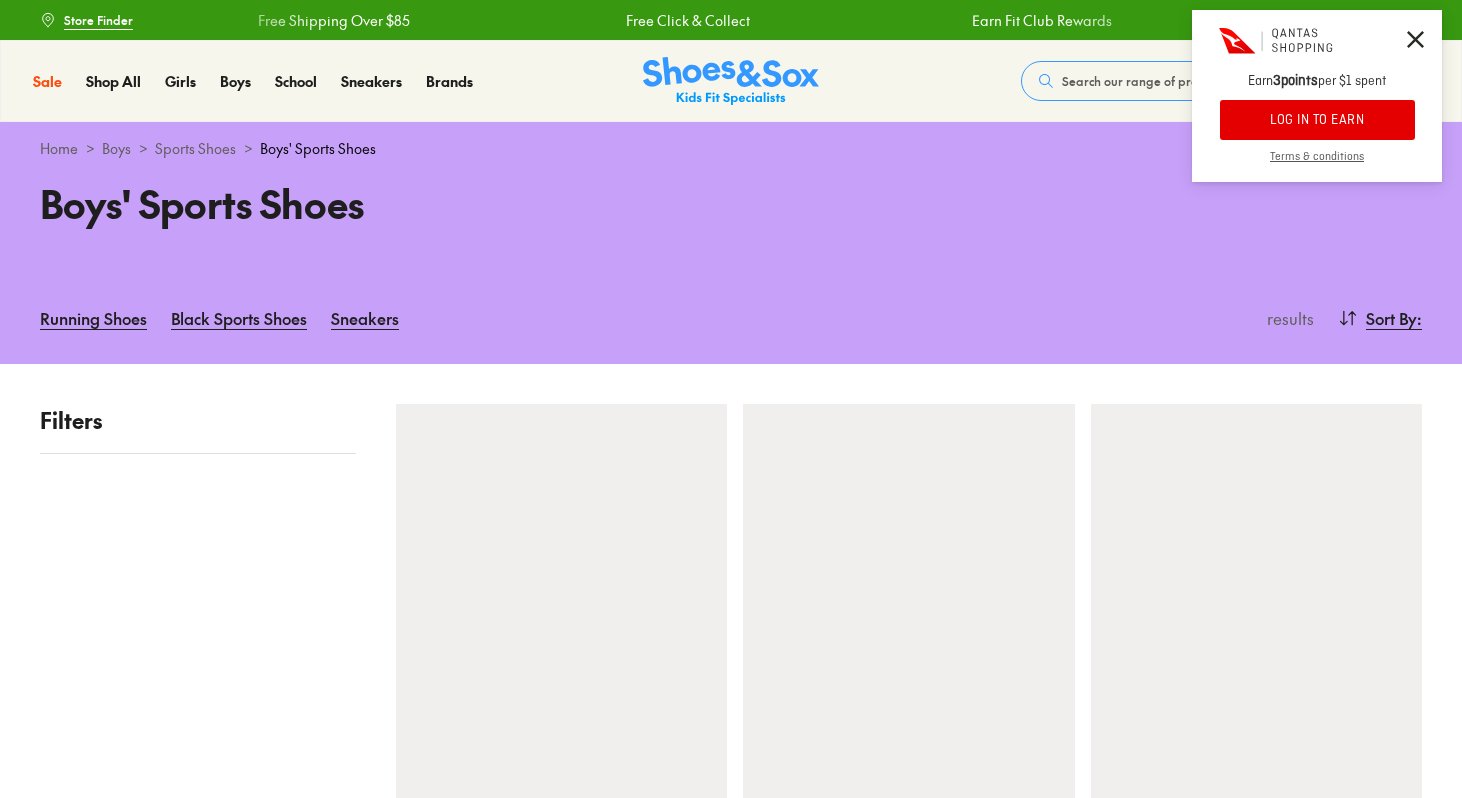 scroll, scrollTop: 0, scrollLeft: 0, axis: both 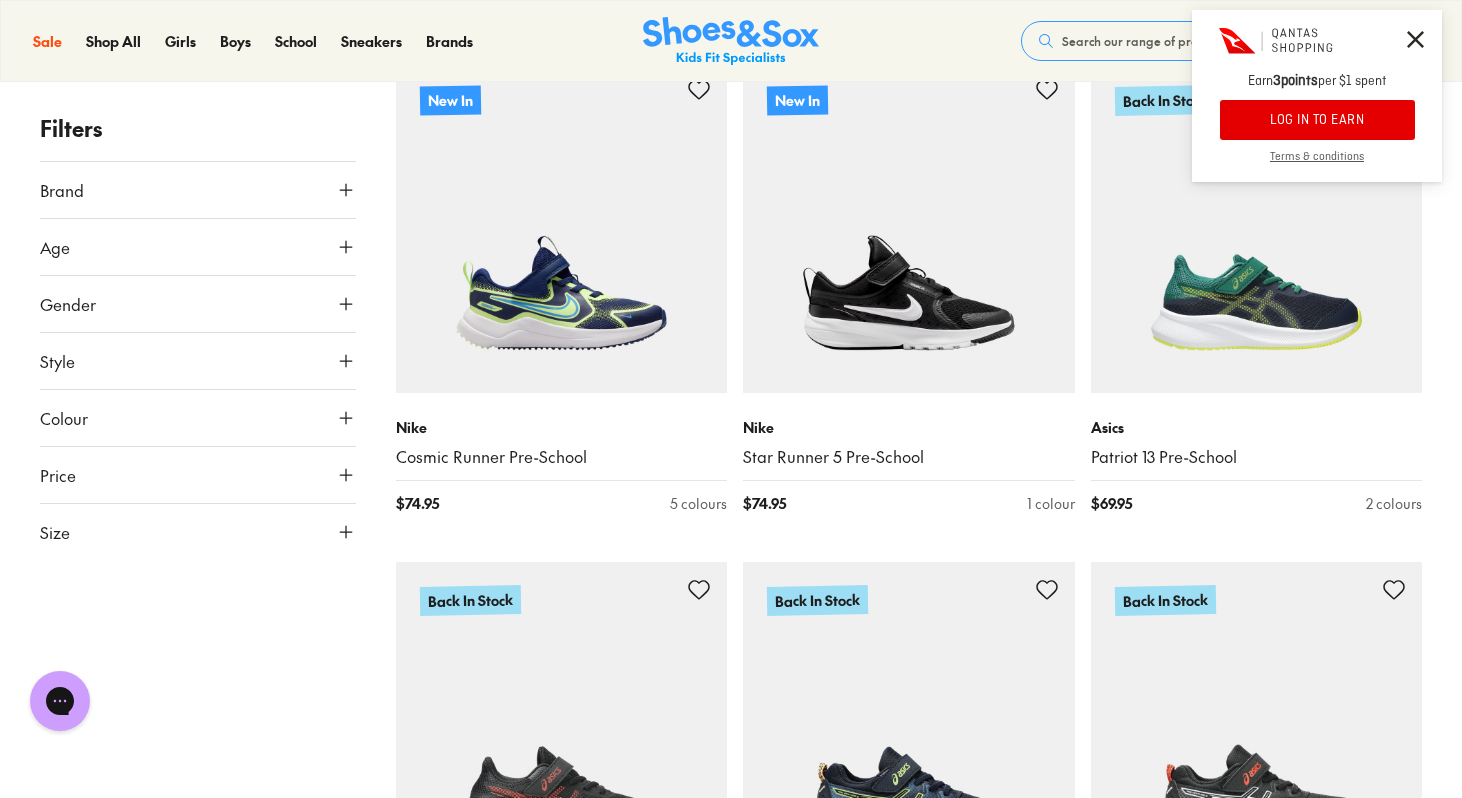 click on "Age" at bounding box center [198, 247] 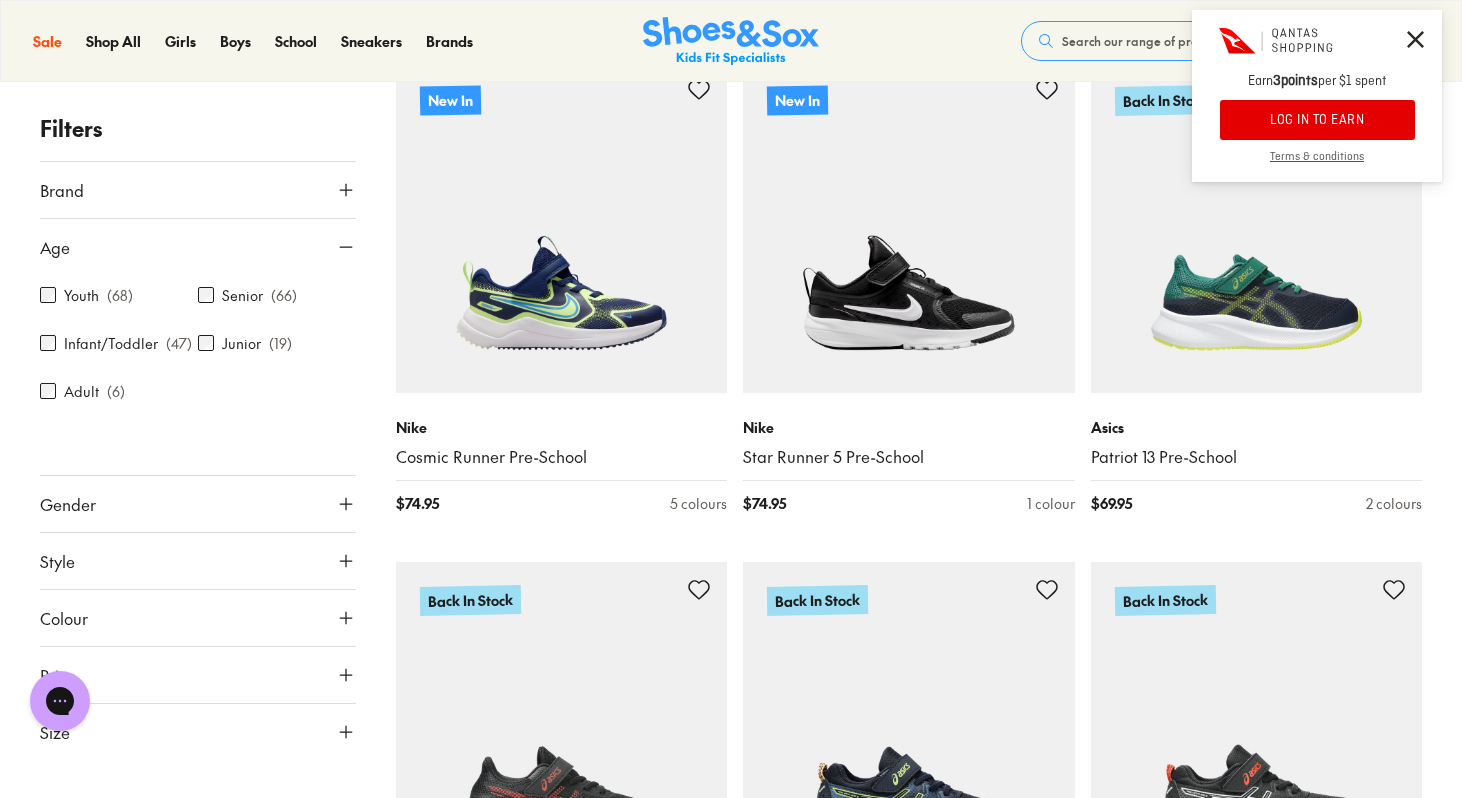 click on "Gender" at bounding box center (198, 504) 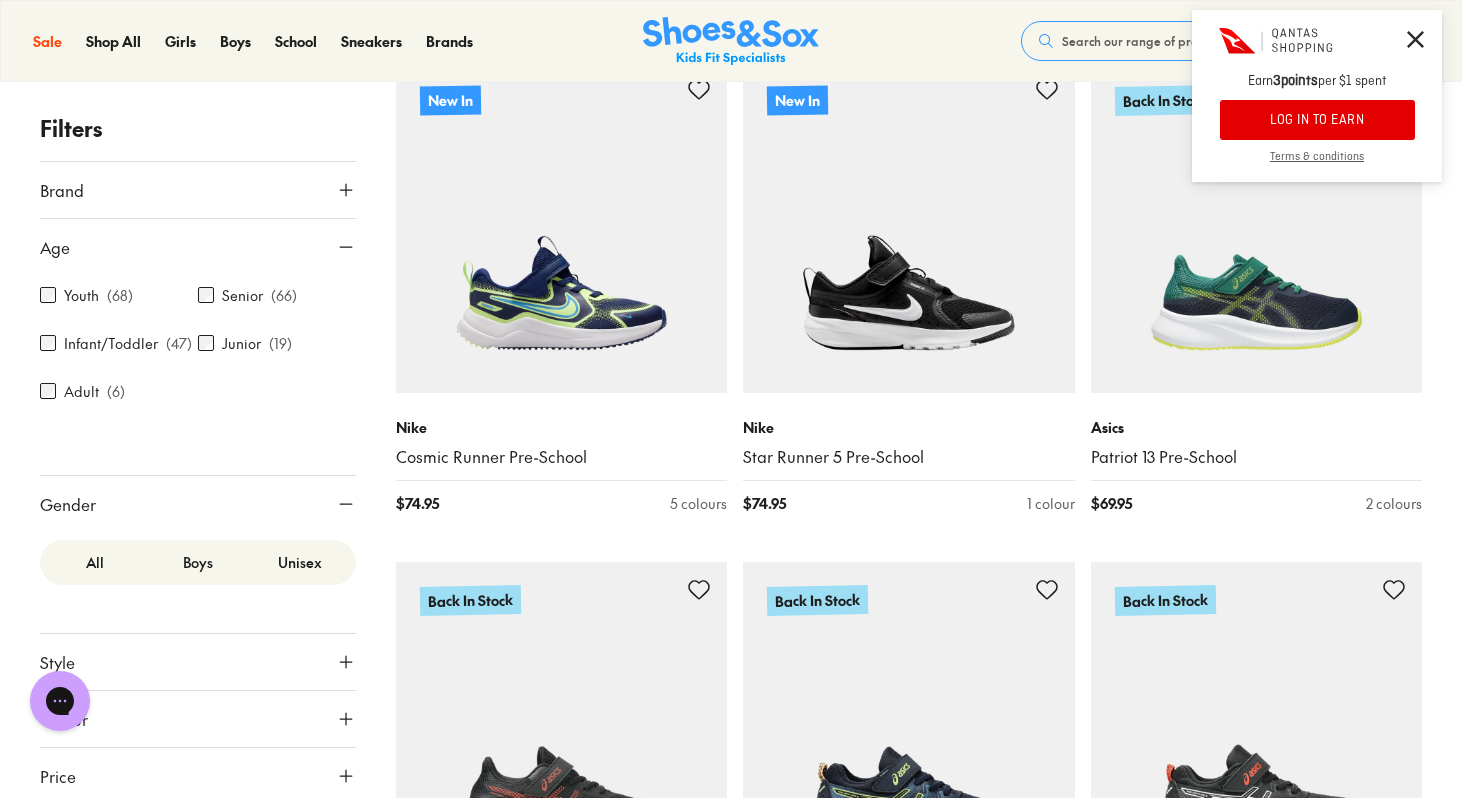 click on "Boys" at bounding box center (198, 562) 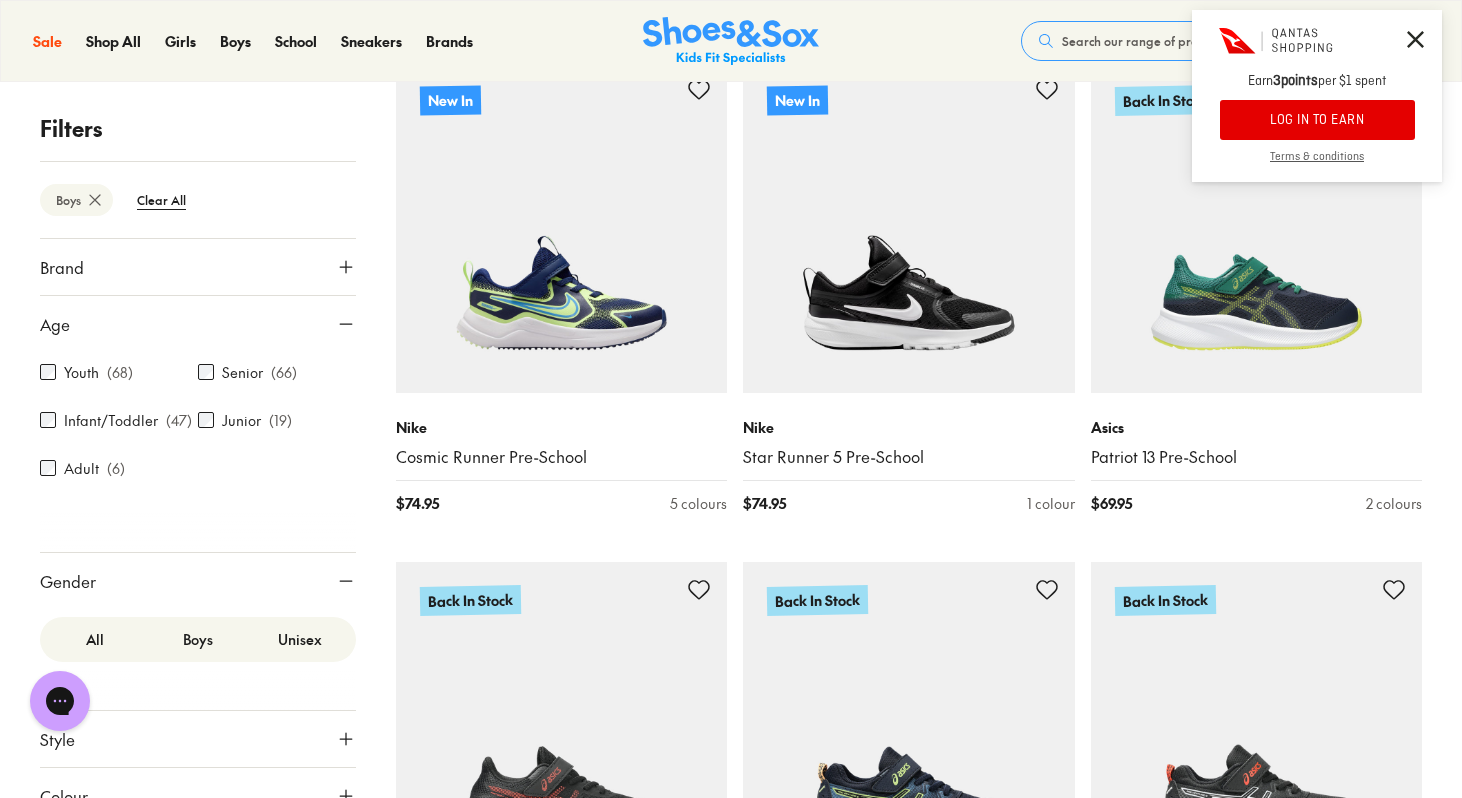 scroll, scrollTop: 131, scrollLeft: 0, axis: vertical 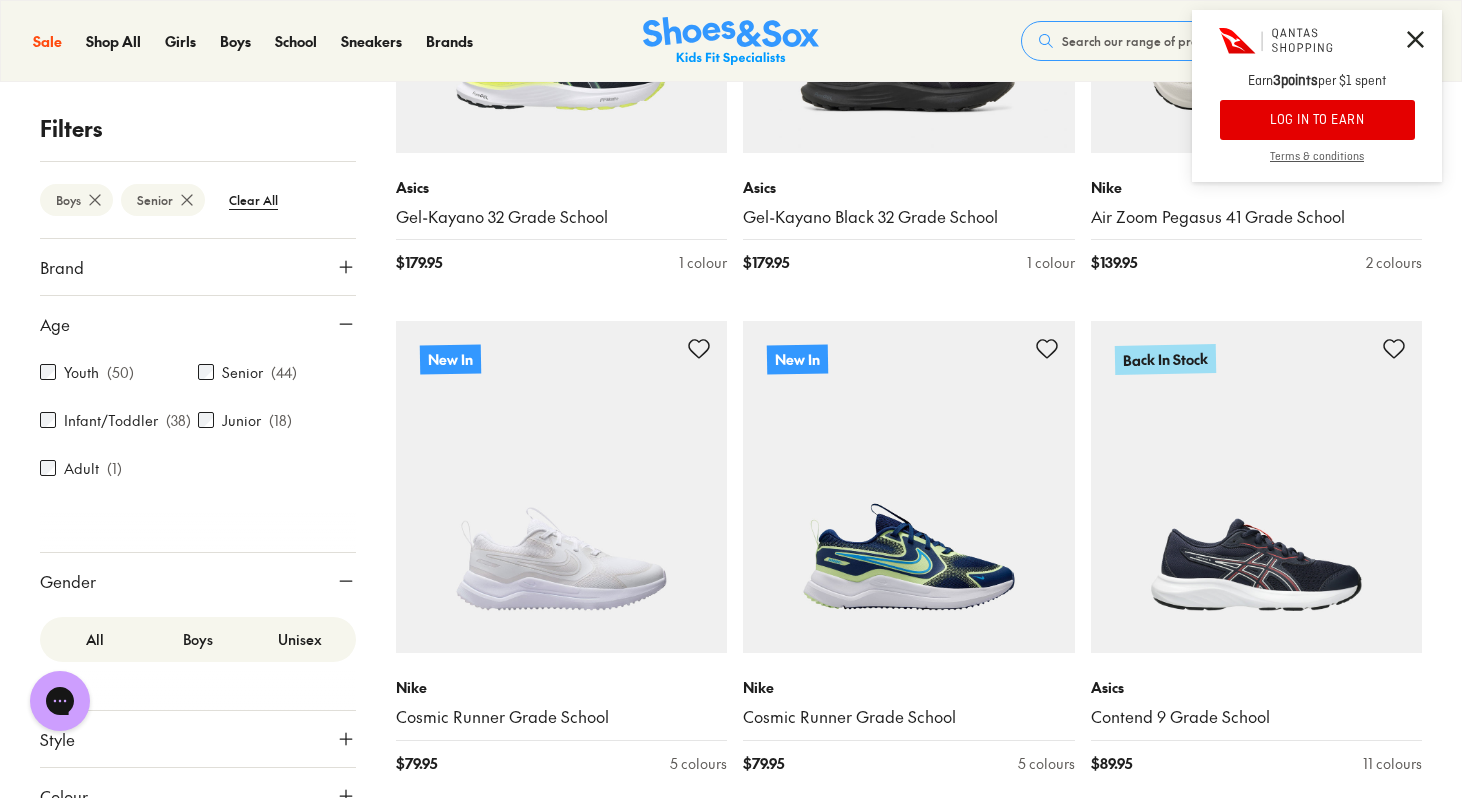 click 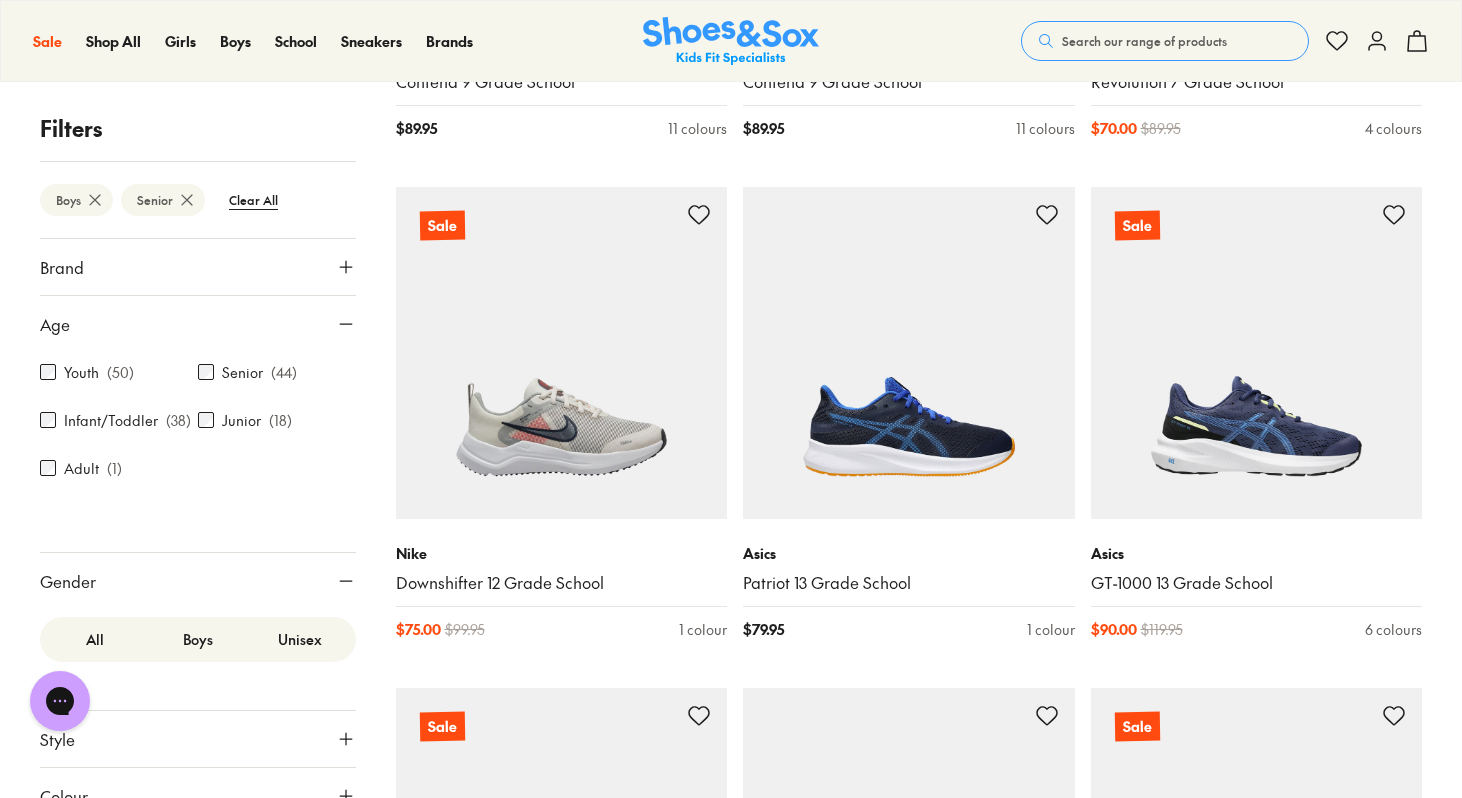 scroll, scrollTop: 4259, scrollLeft: 0, axis: vertical 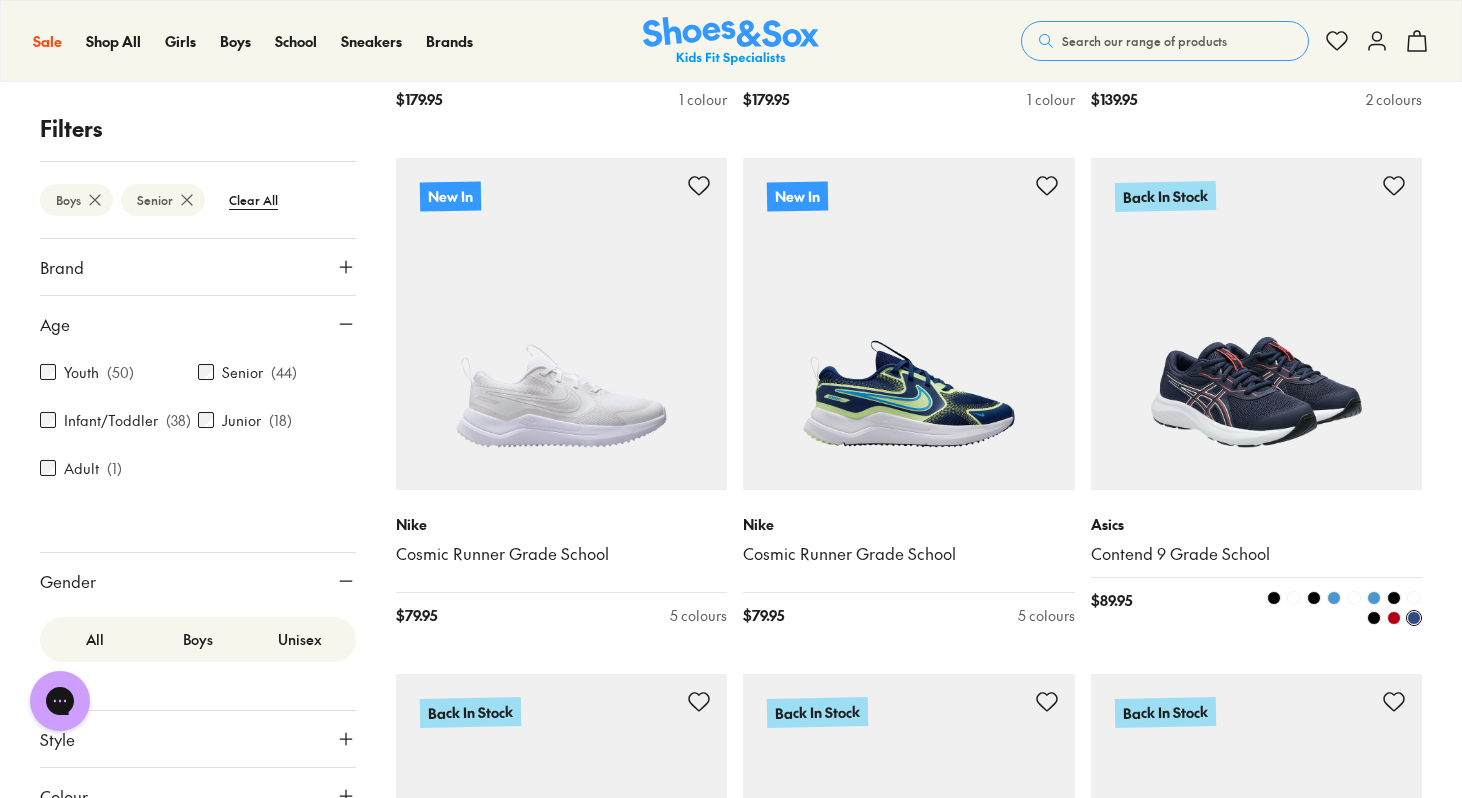 click at bounding box center [1257, 324] 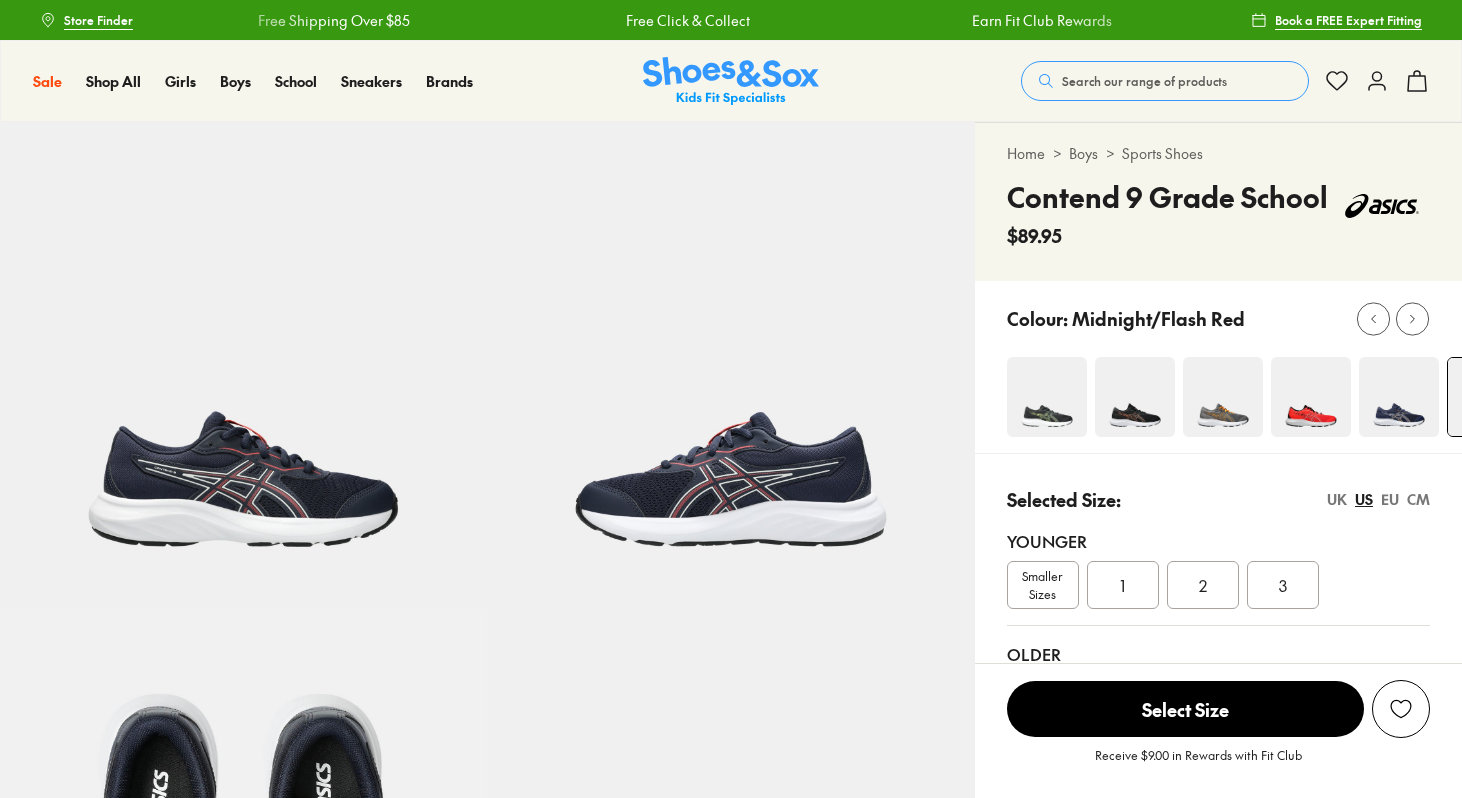 scroll, scrollTop: 0, scrollLeft: 0, axis: both 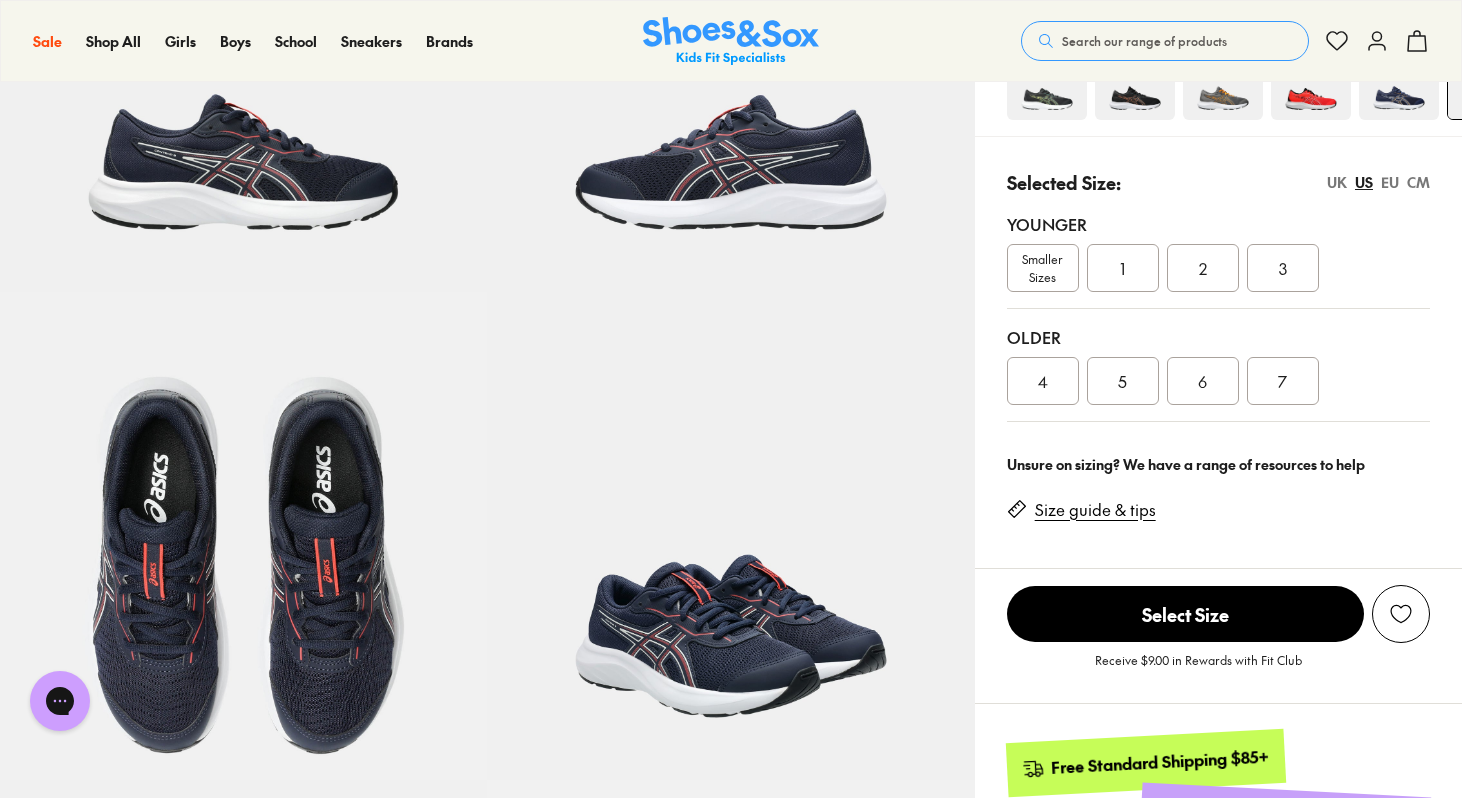 click on "Size guide & tips" at bounding box center [1095, 510] 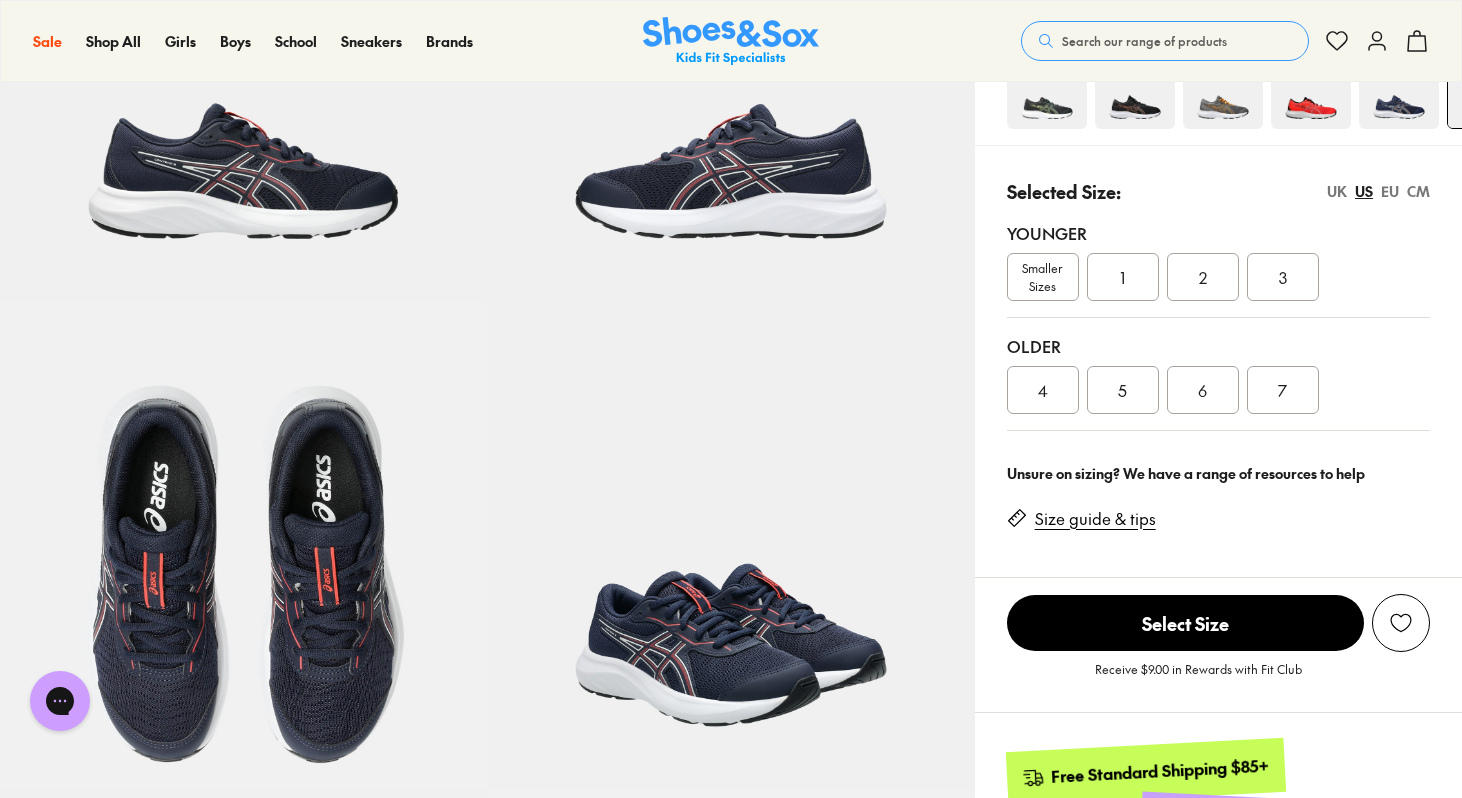 scroll, scrollTop: 306, scrollLeft: 0, axis: vertical 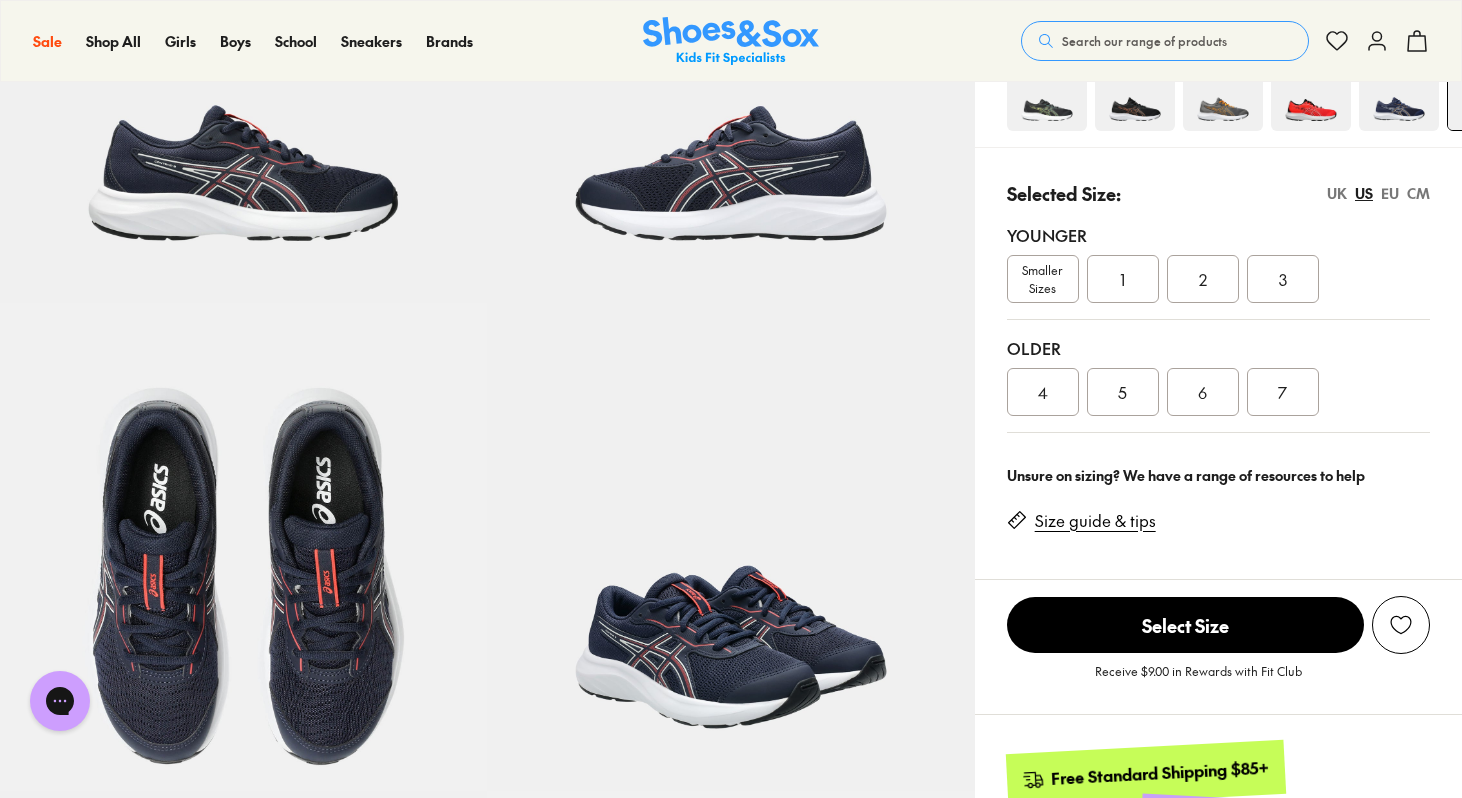 click on "Size guide & tips" at bounding box center [1095, 521] 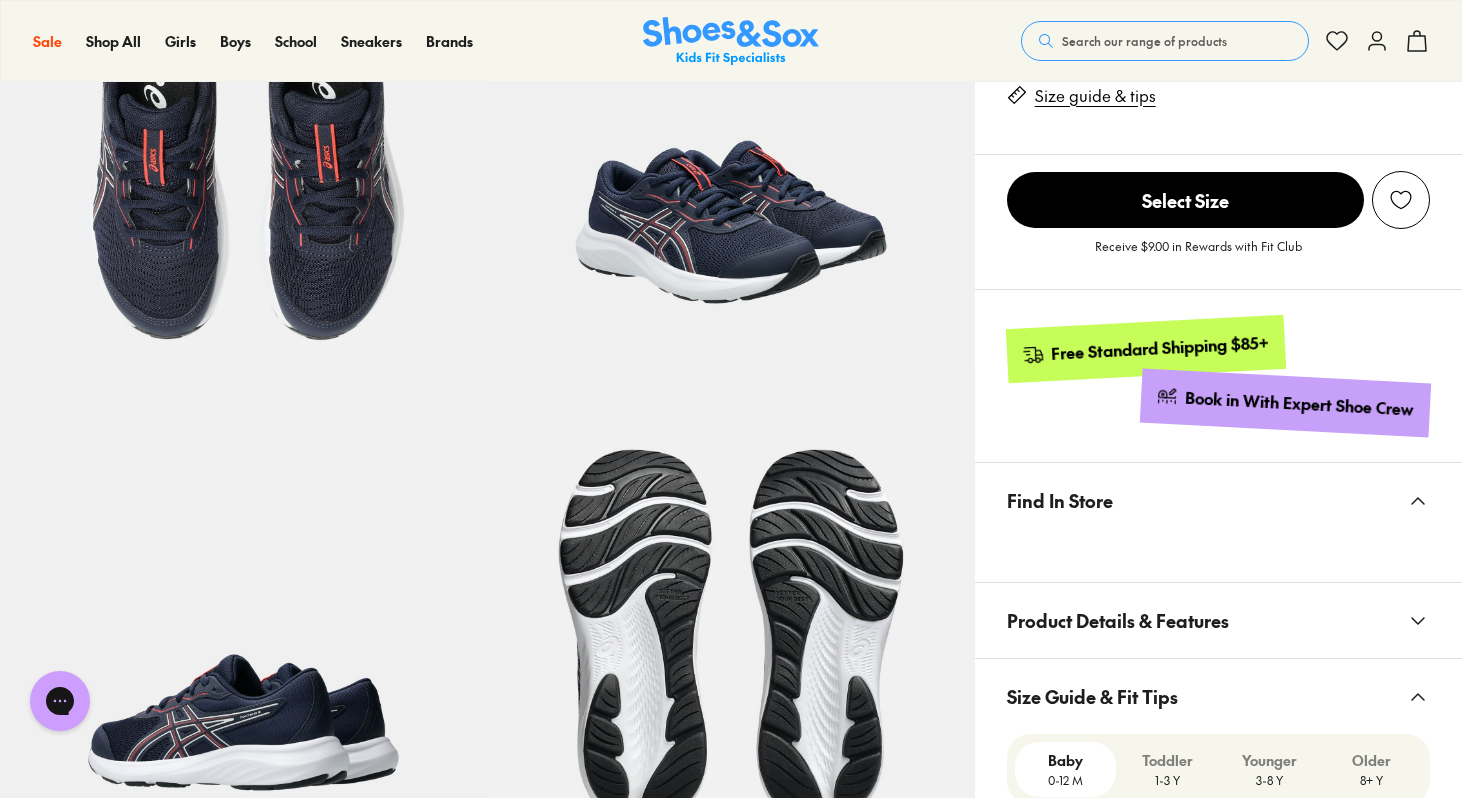 scroll, scrollTop: 243, scrollLeft: 0, axis: vertical 